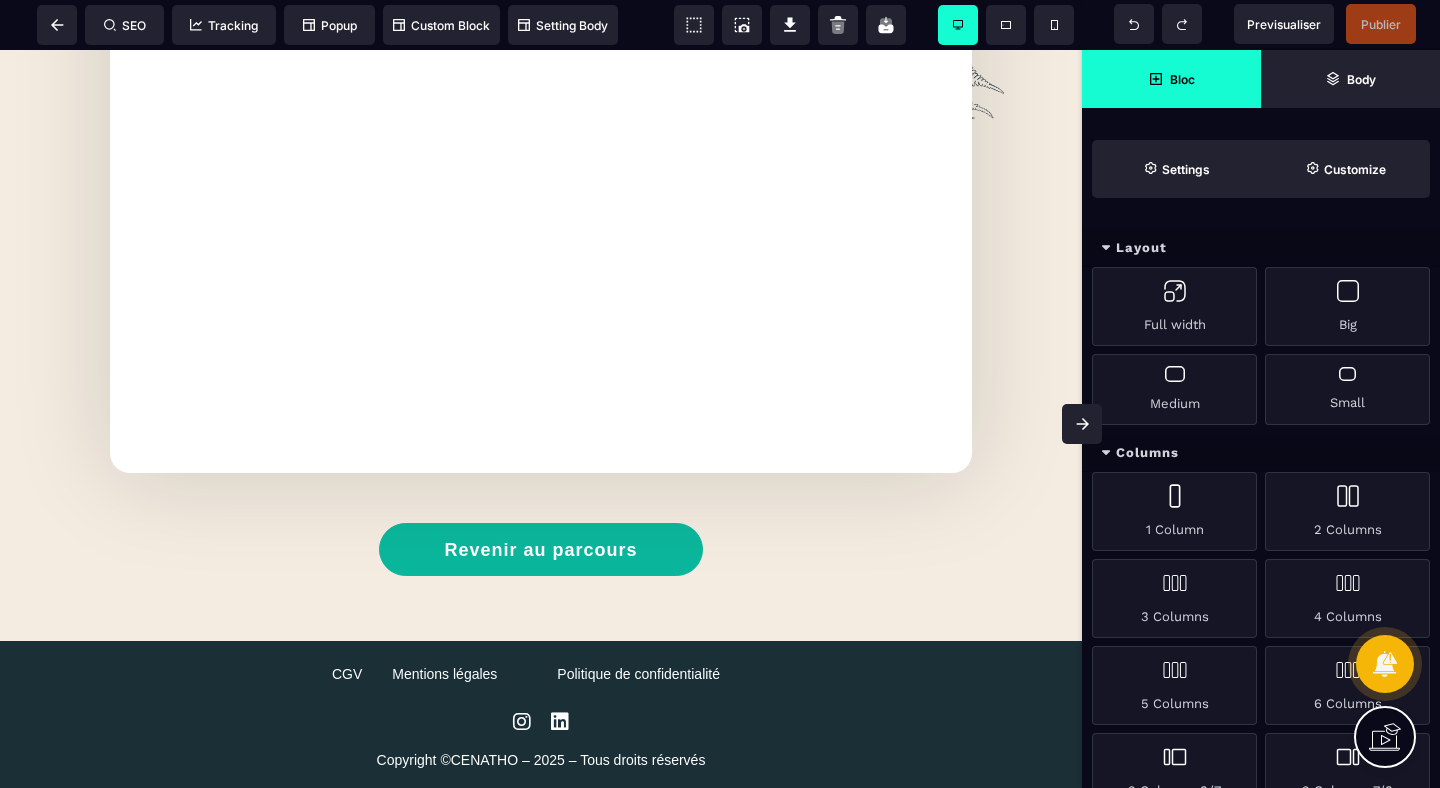 scroll, scrollTop: 379, scrollLeft: 0, axis: vertical 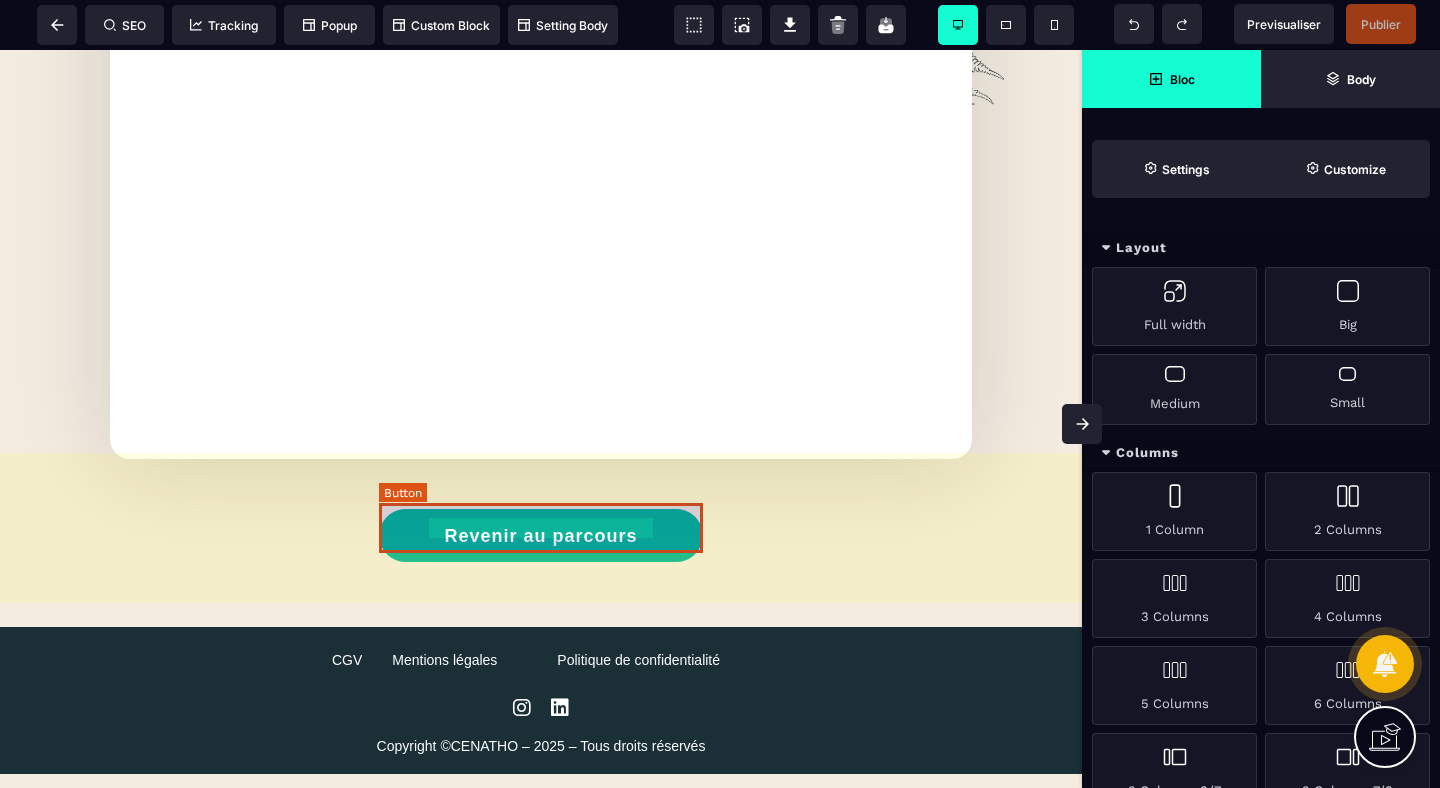 click on "Revenir  au parcours" at bounding box center [541, 535] 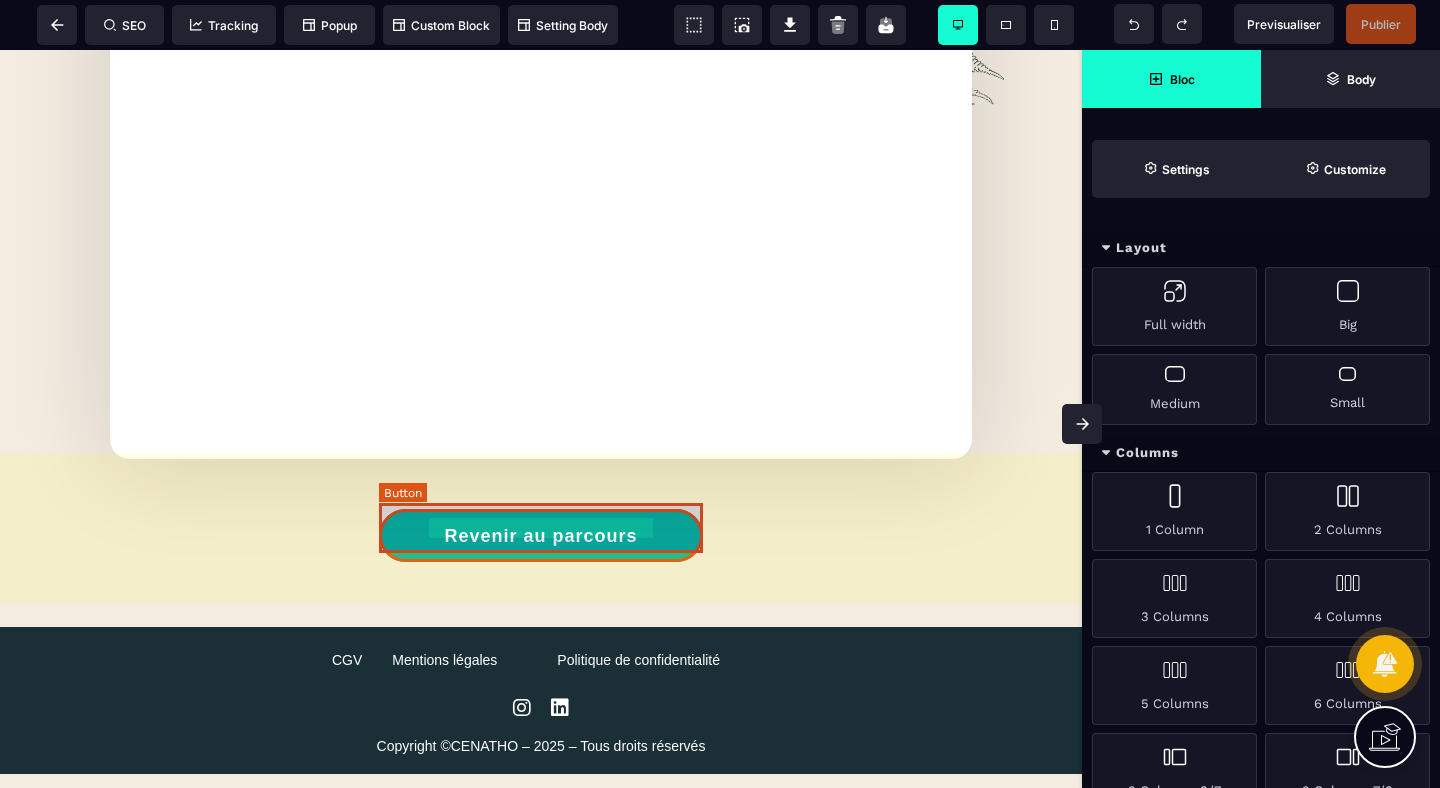 select on "***" 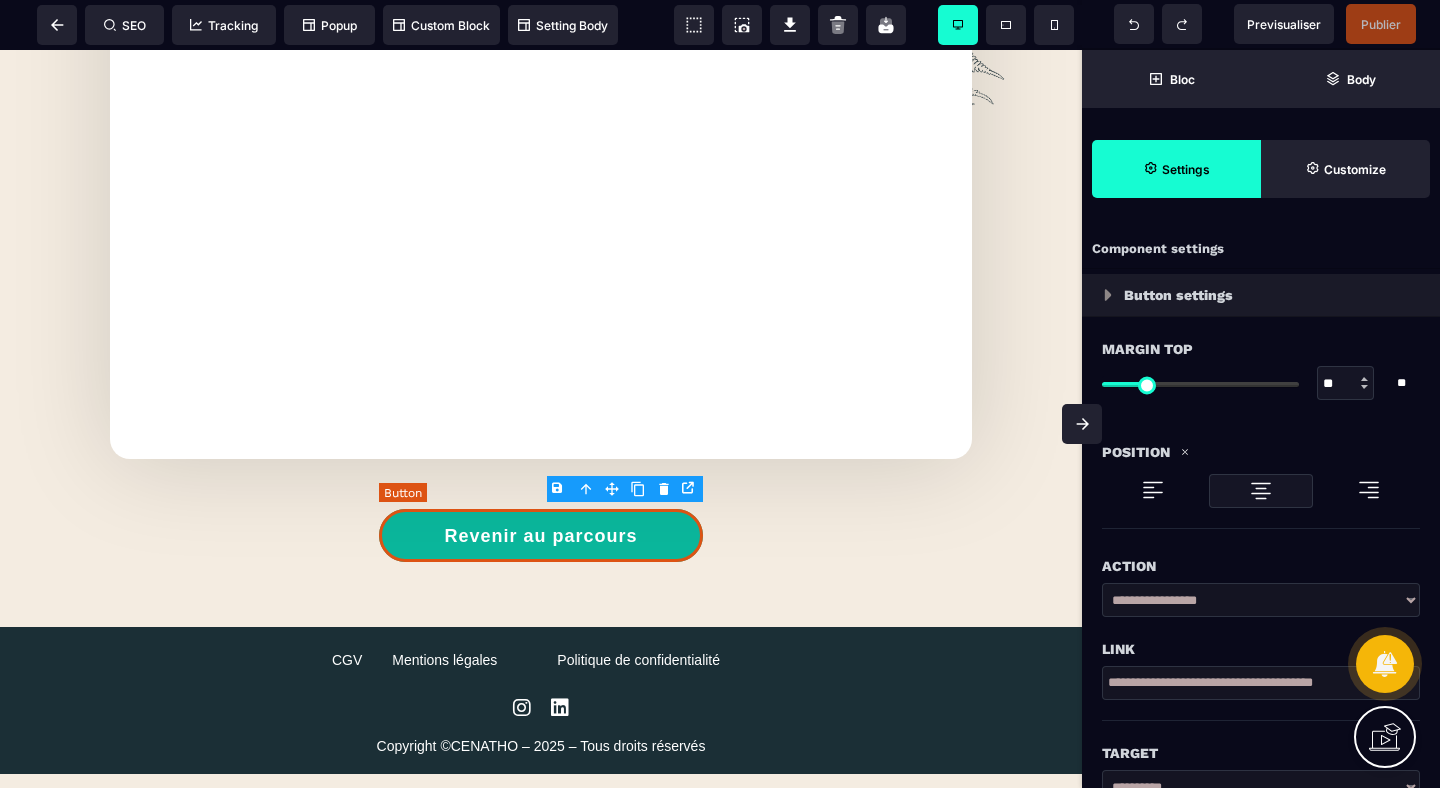 type on "**" 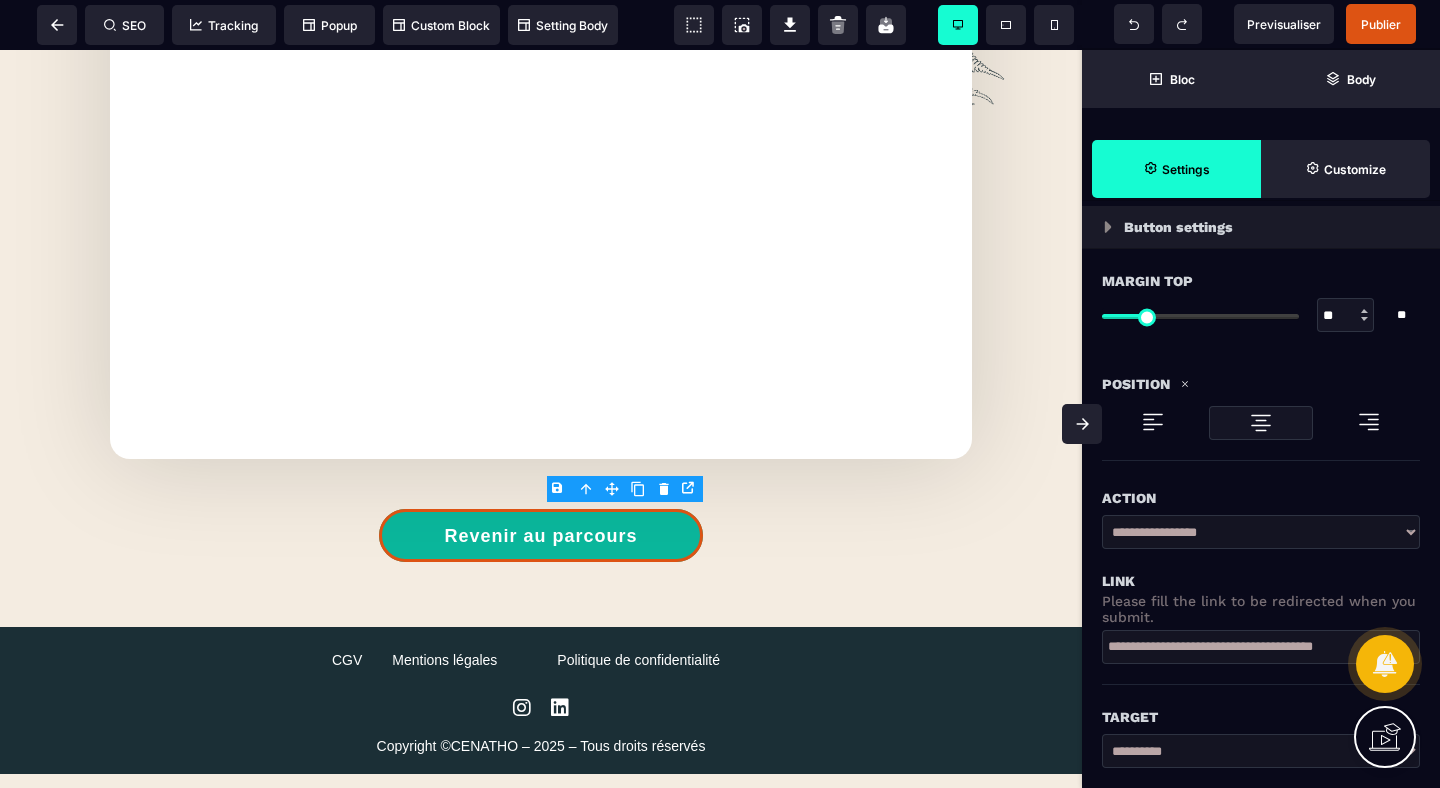 scroll, scrollTop: 79, scrollLeft: 0, axis: vertical 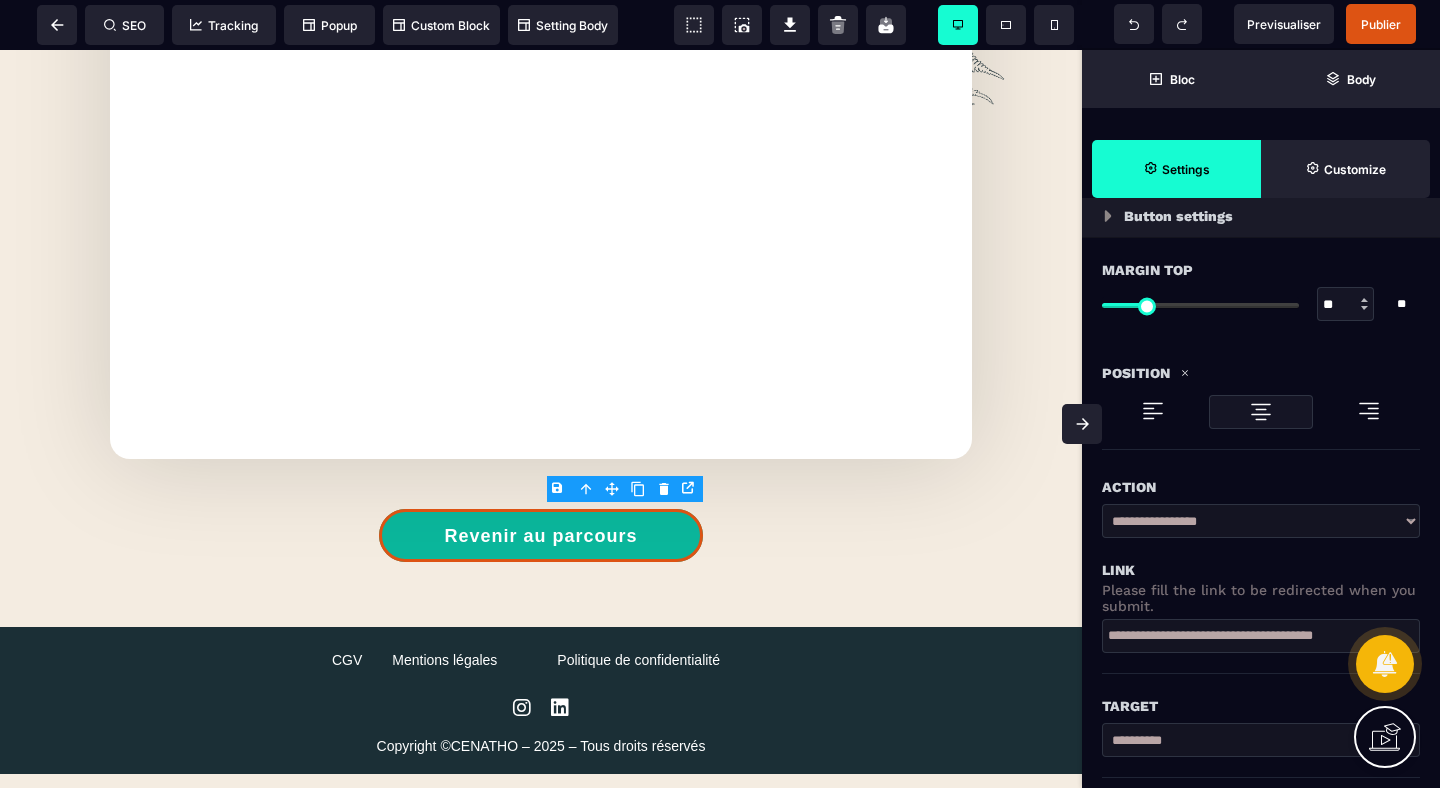 select on "********" 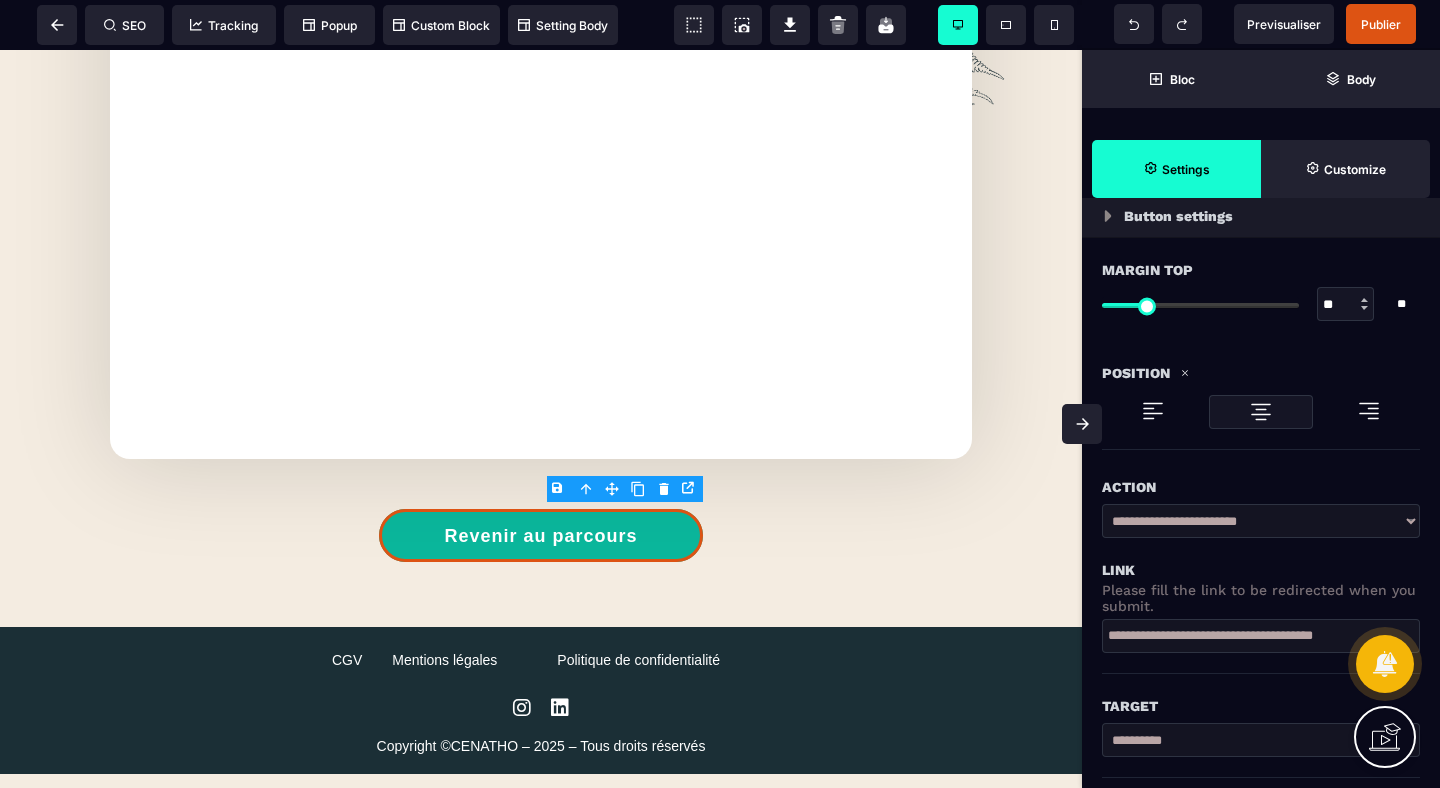 click on "**********" at bounding box center [0, 0] 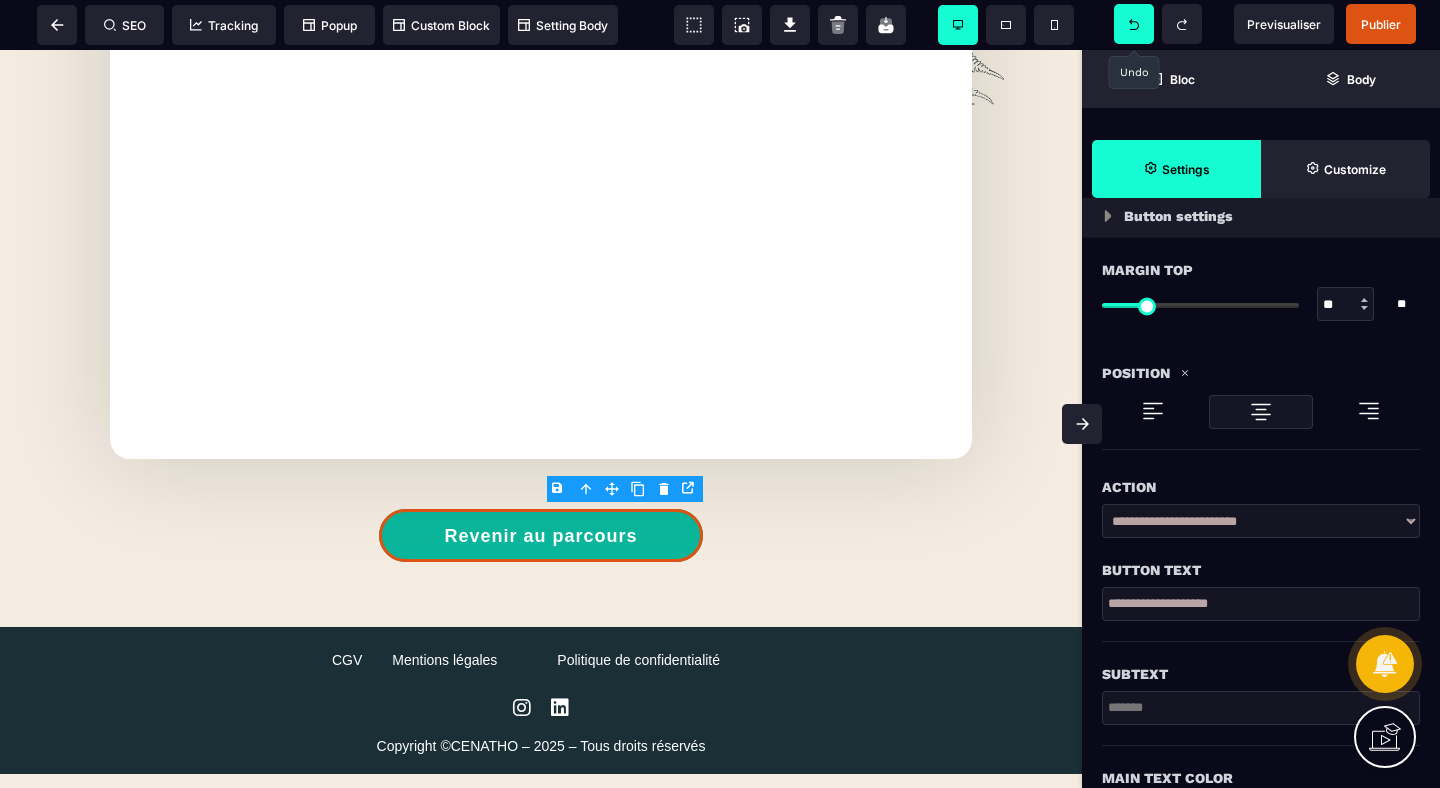 scroll, scrollTop: 386, scrollLeft: 0, axis: vertical 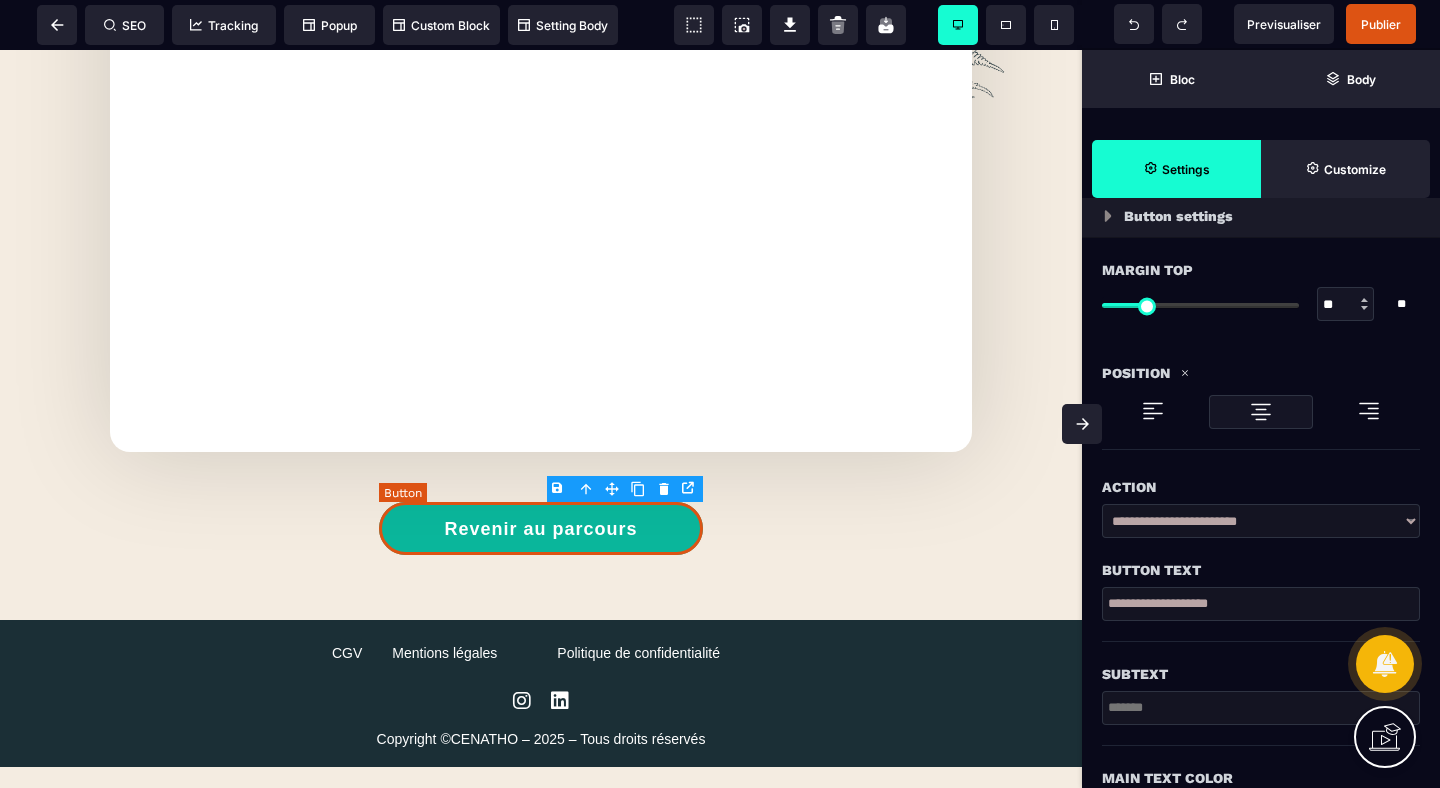 click on "Revenir  au parcours" at bounding box center [540, 529] 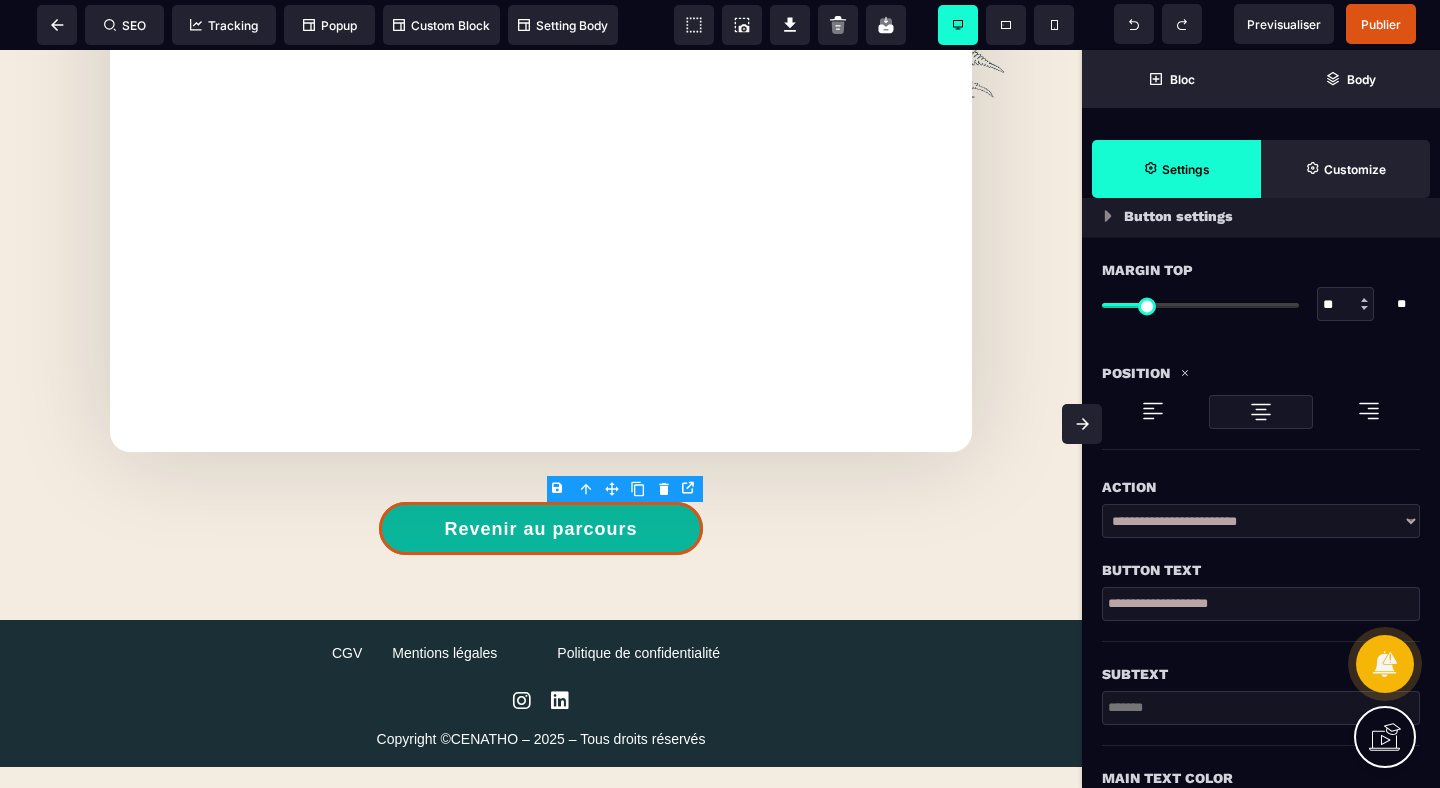 drag, startPoint x: 1254, startPoint y: 599, endPoint x: 1046, endPoint y: 599, distance: 208 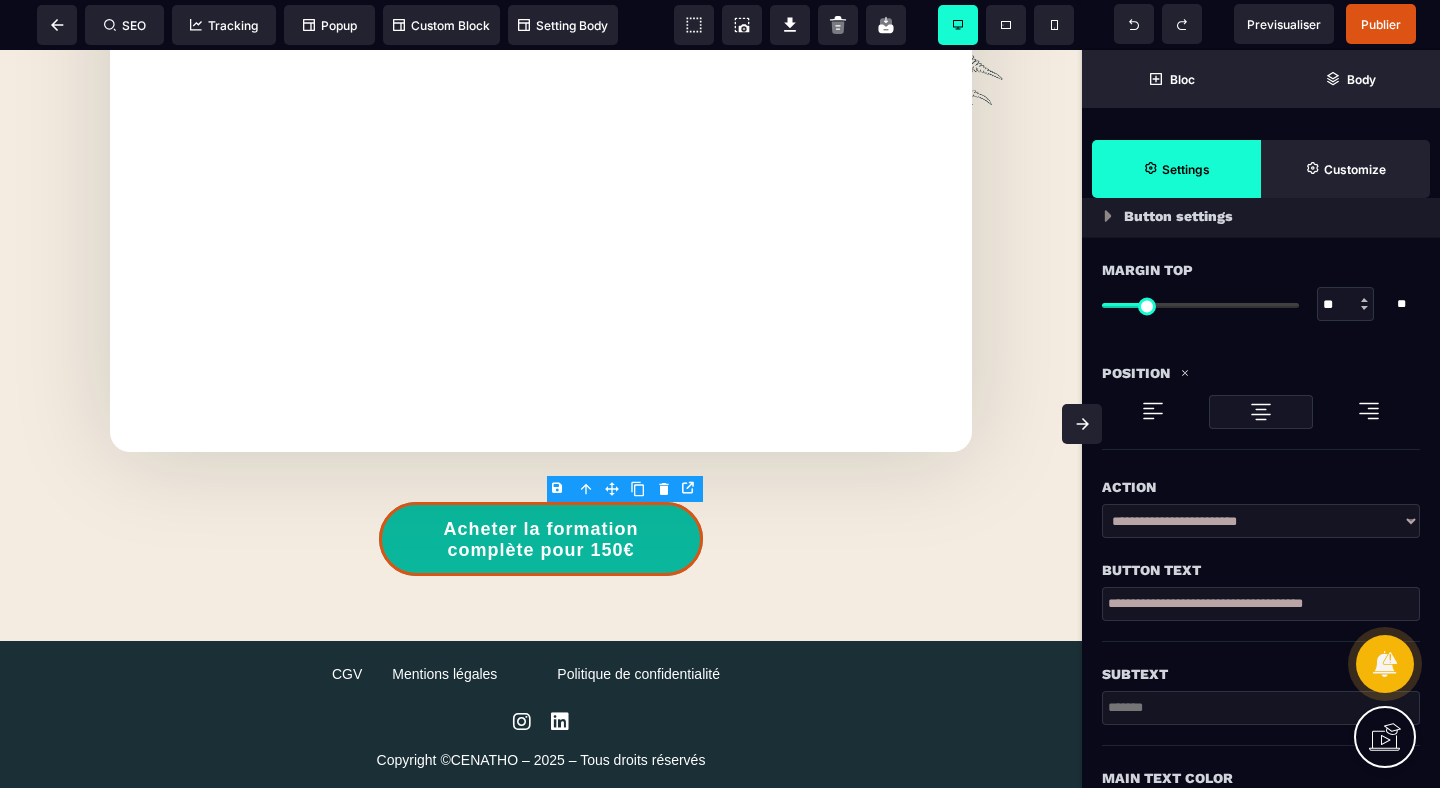 type on "**********" 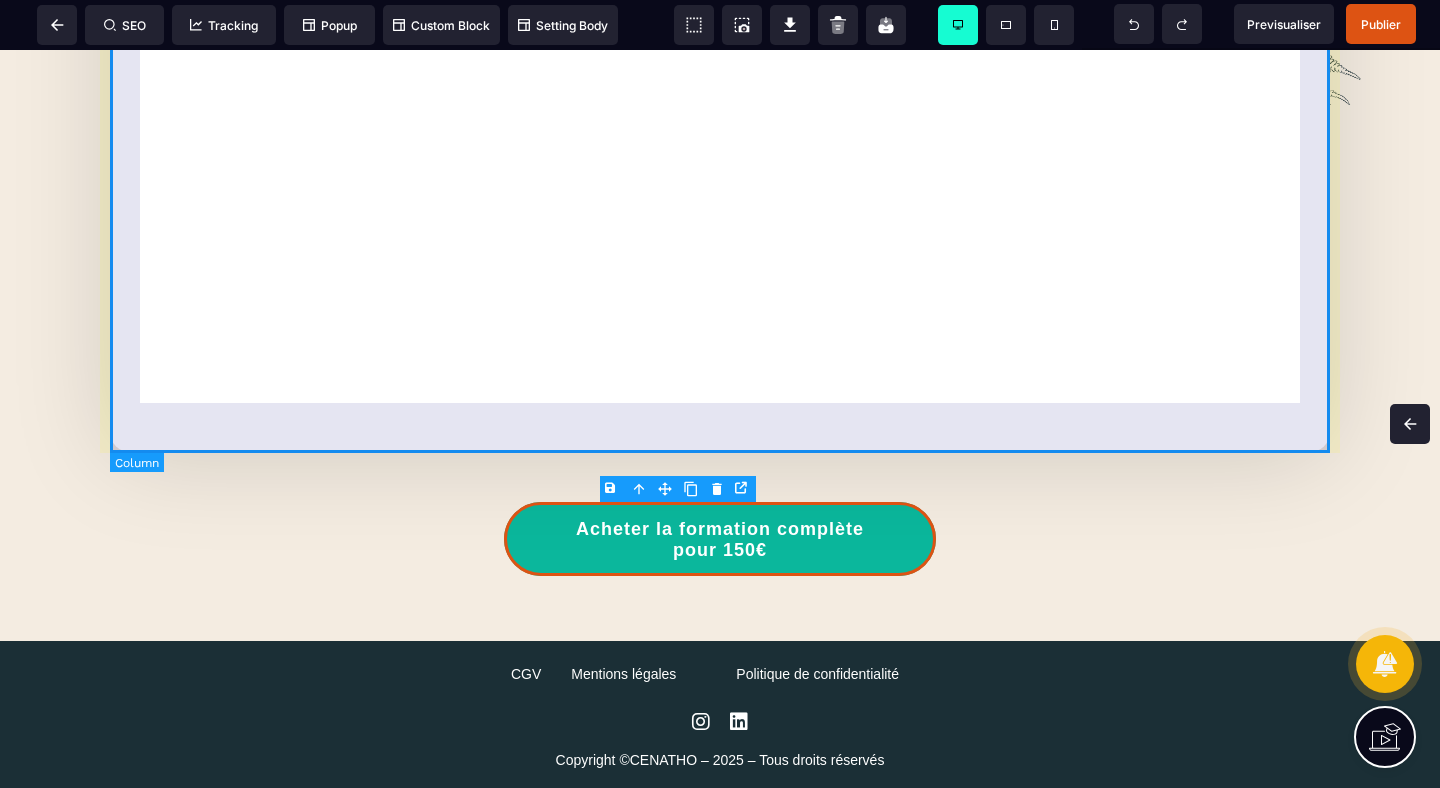 scroll, scrollTop: 0, scrollLeft: 0, axis: both 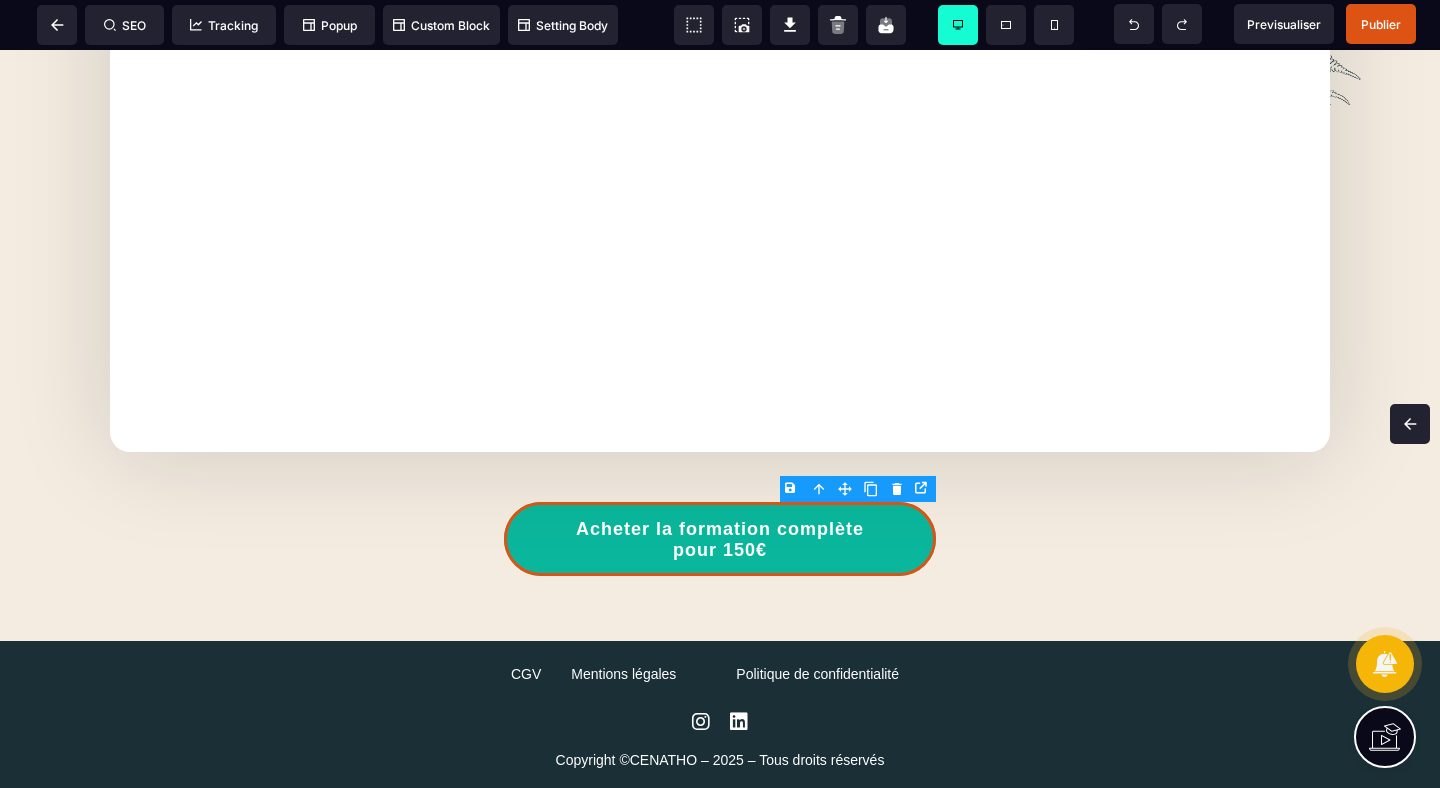 click at bounding box center [1410, 424] 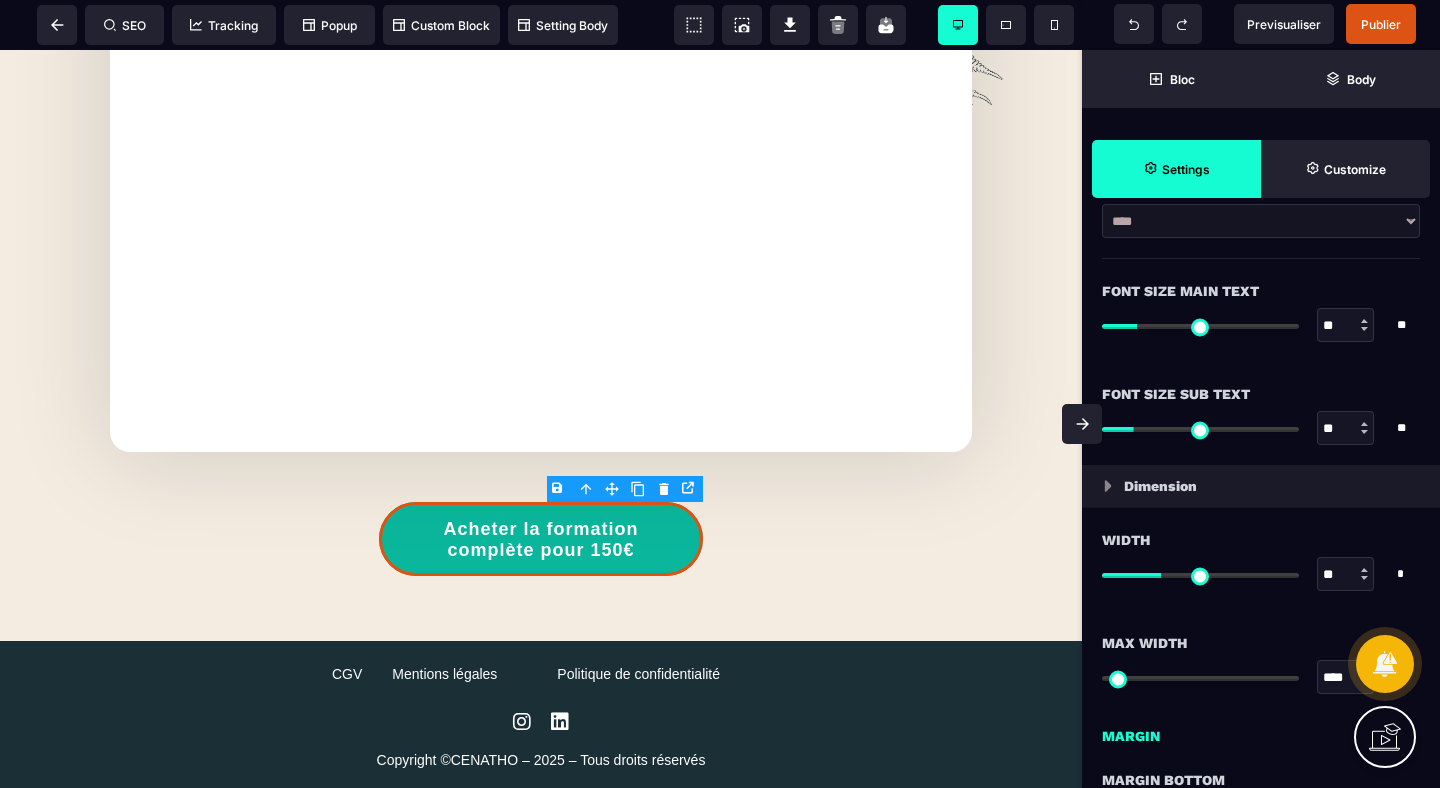 scroll, scrollTop: 1114, scrollLeft: 0, axis: vertical 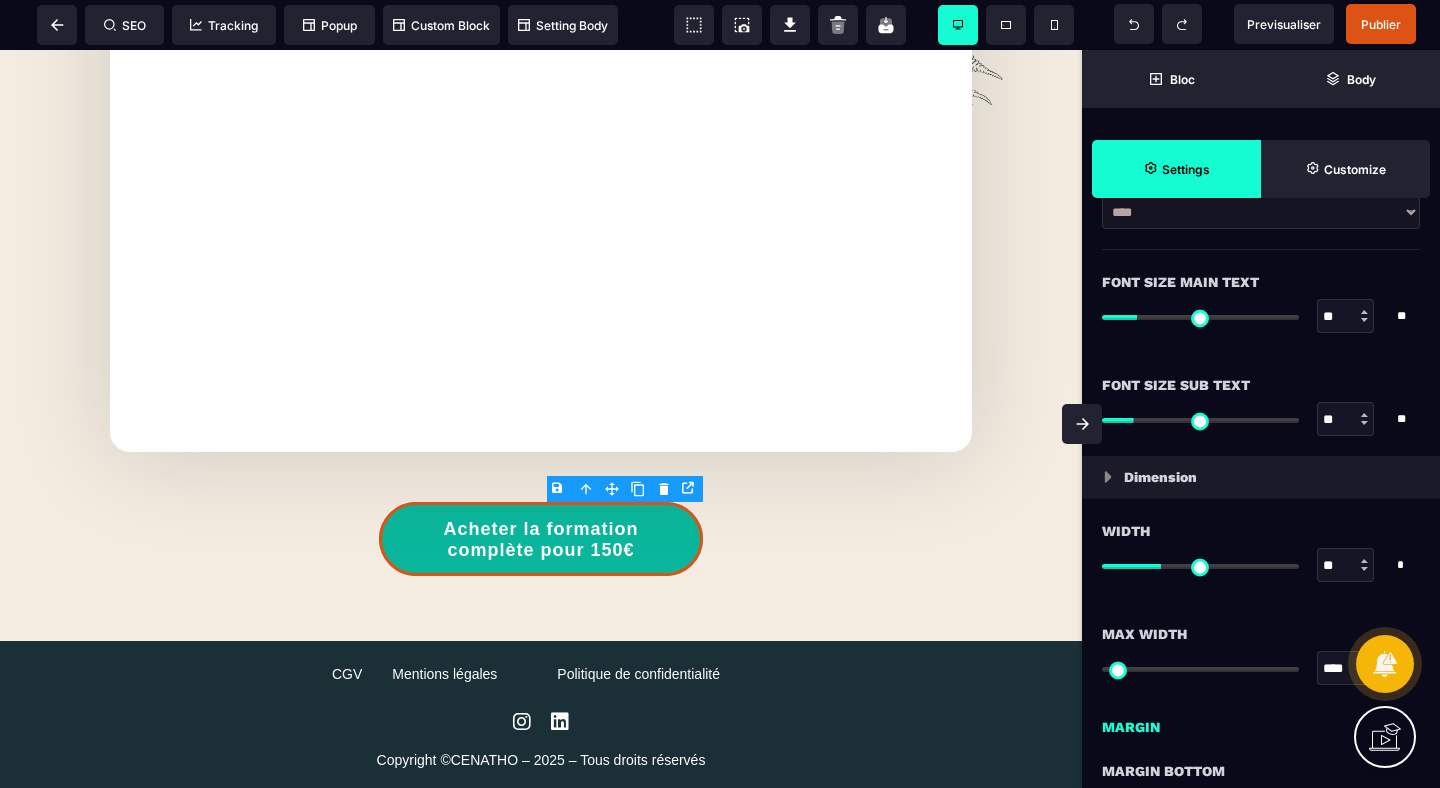 type on "**" 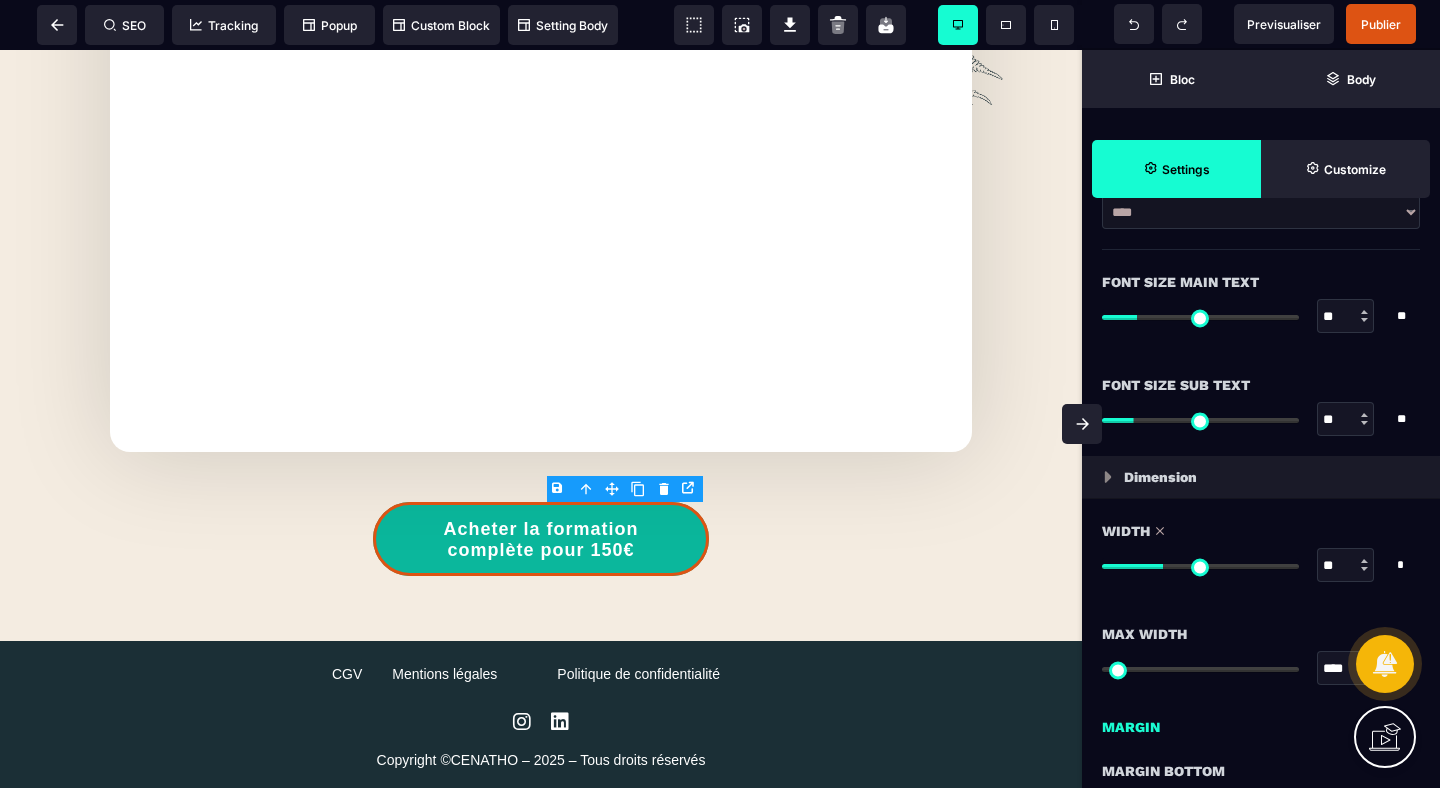 type on "**" 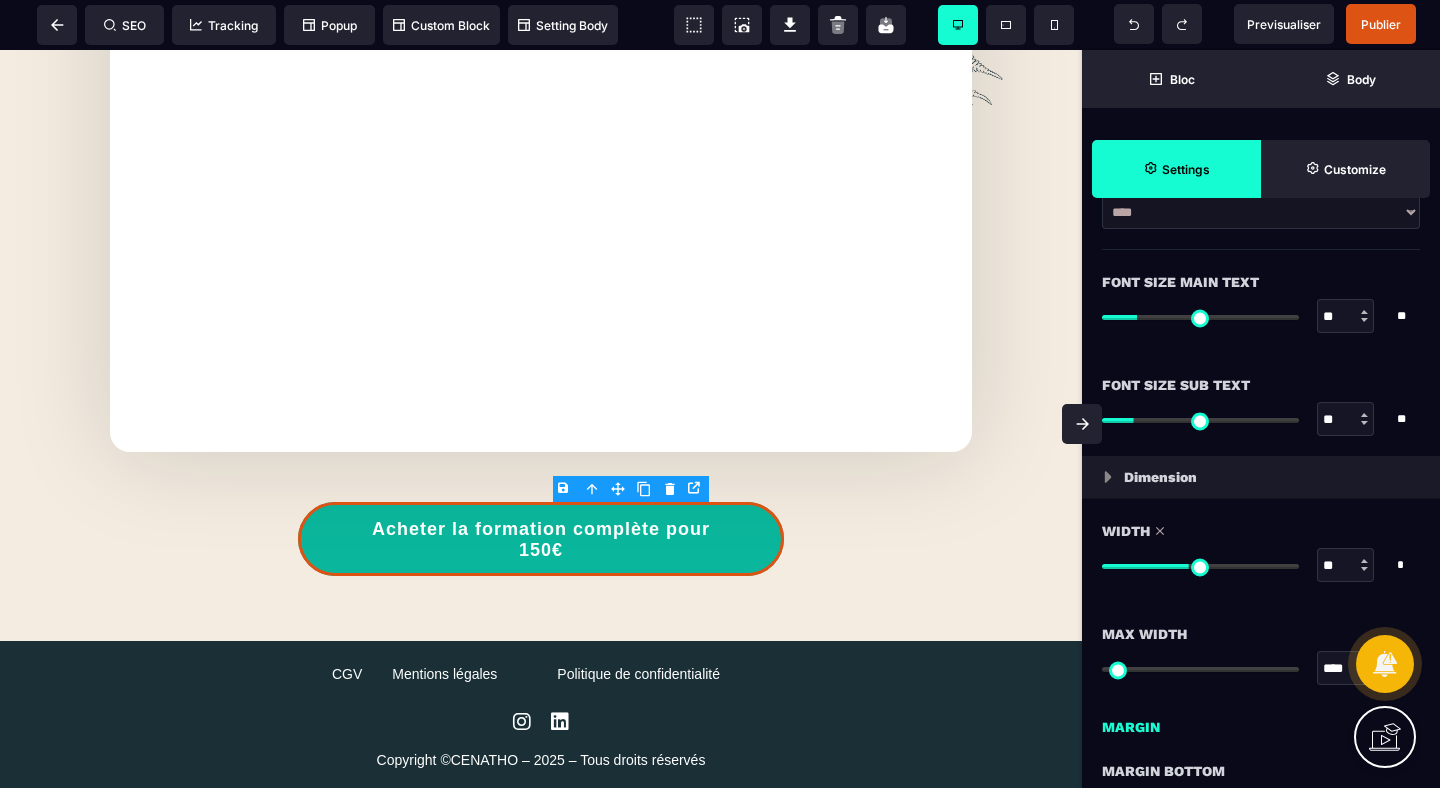 type on "**" 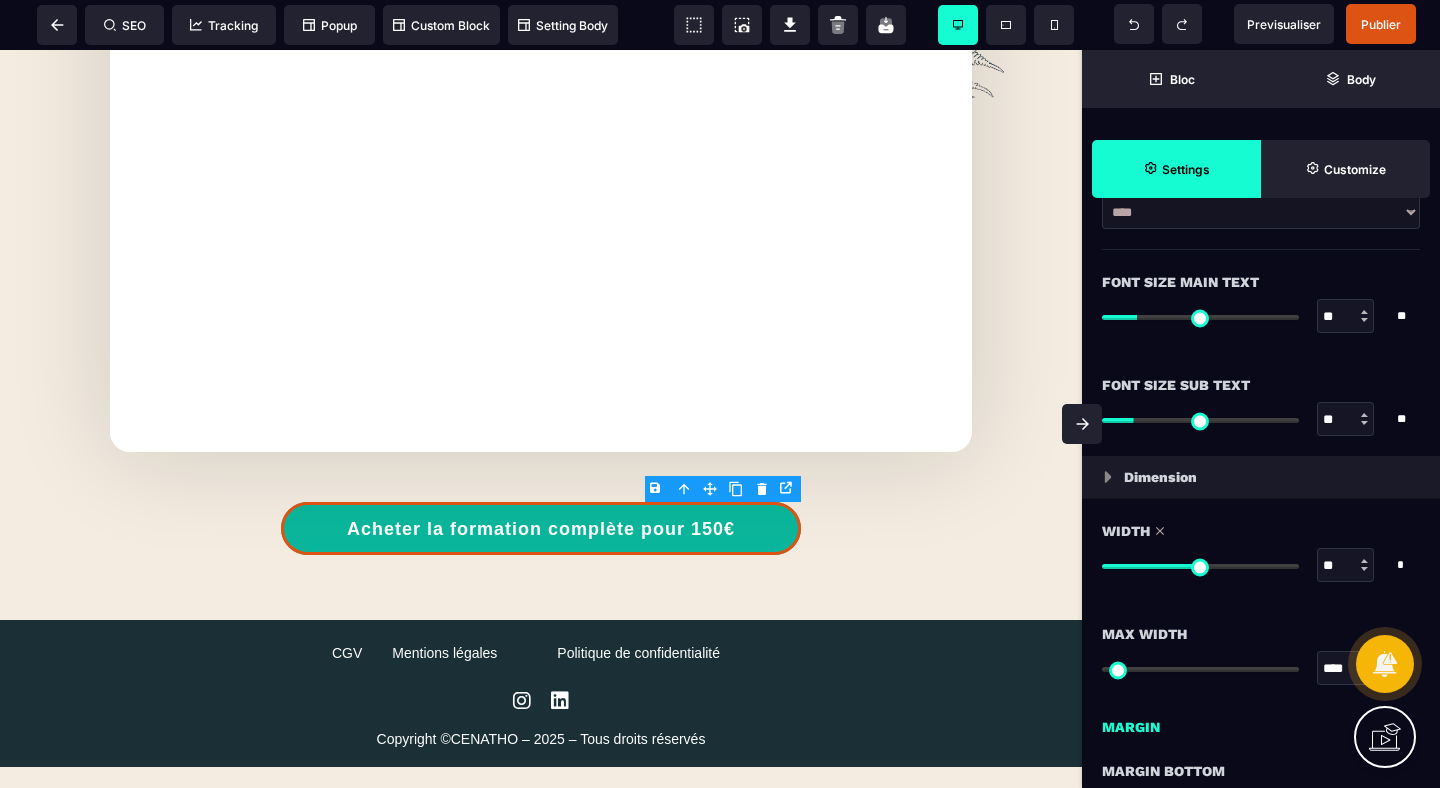 type on "**" 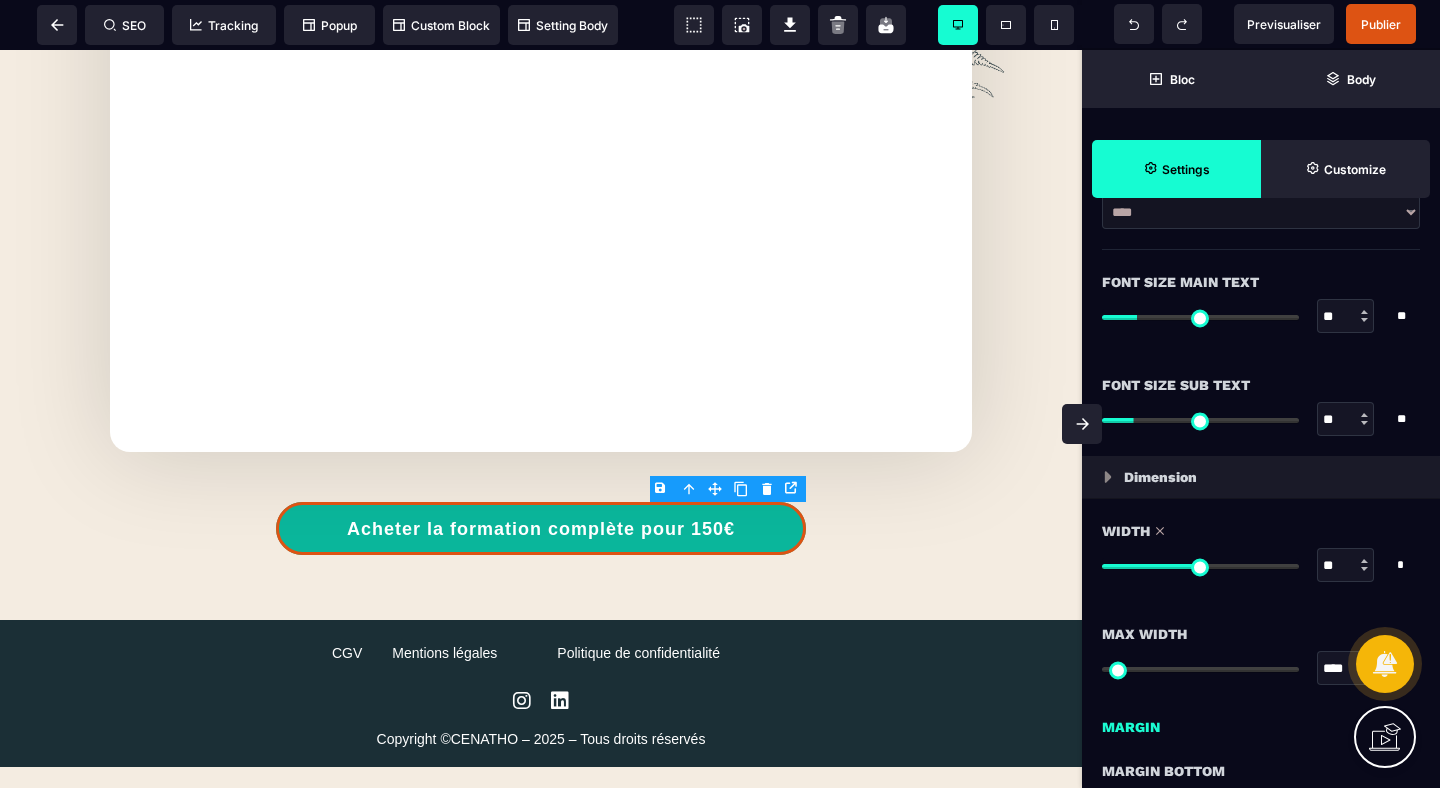 type on "**" 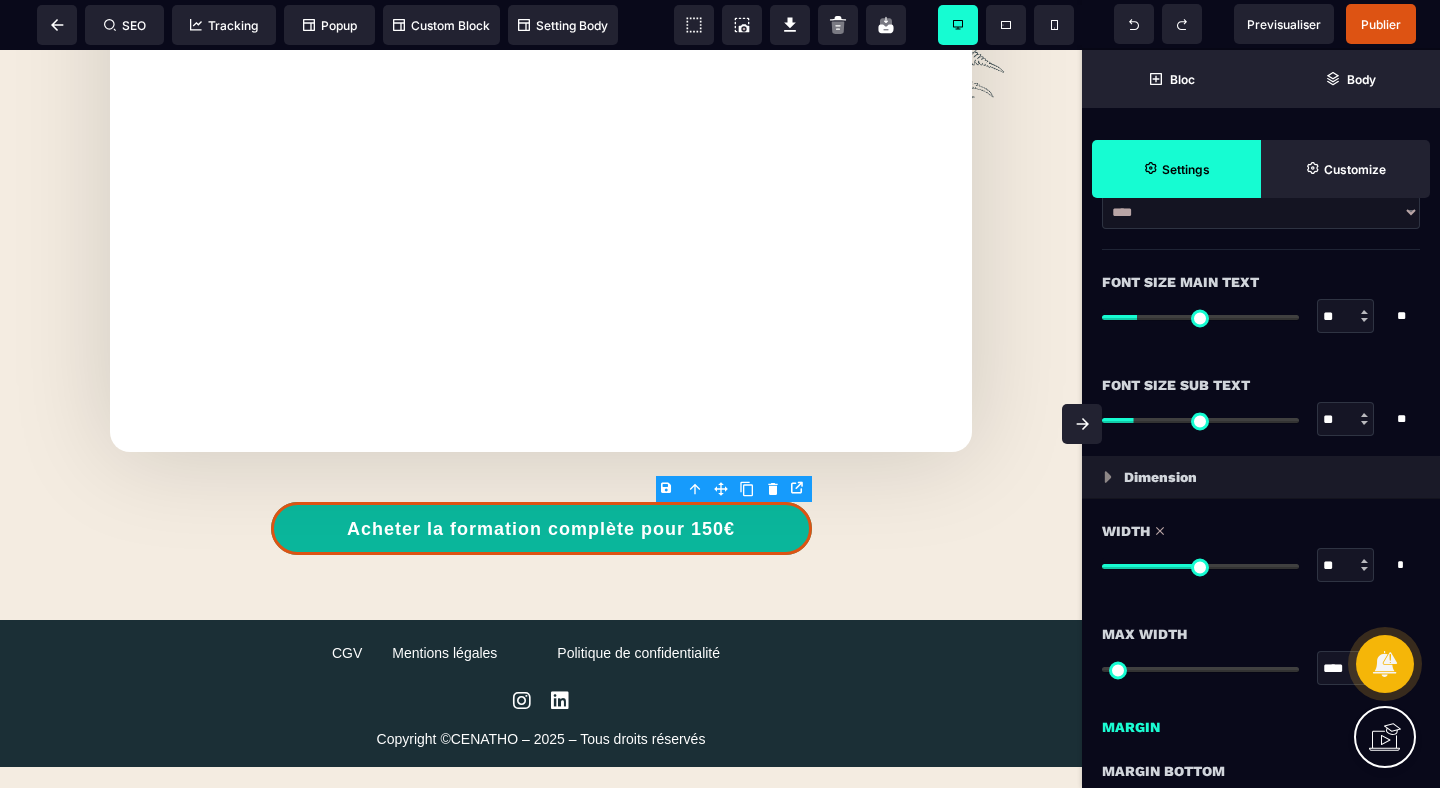 drag, startPoint x: 1166, startPoint y: 567, endPoint x: 1200, endPoint y: 565, distance: 34.058773 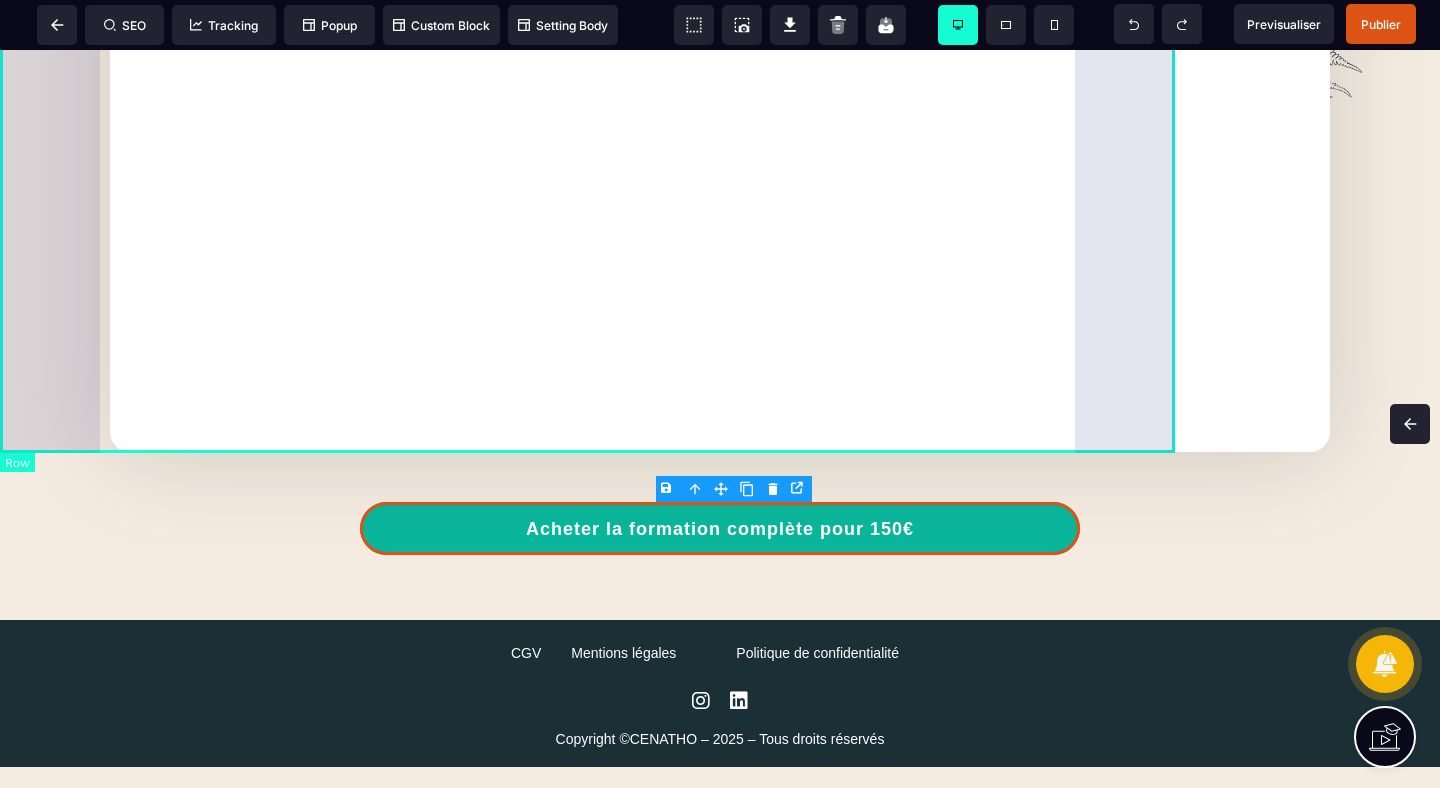 scroll, scrollTop: 0, scrollLeft: 0, axis: both 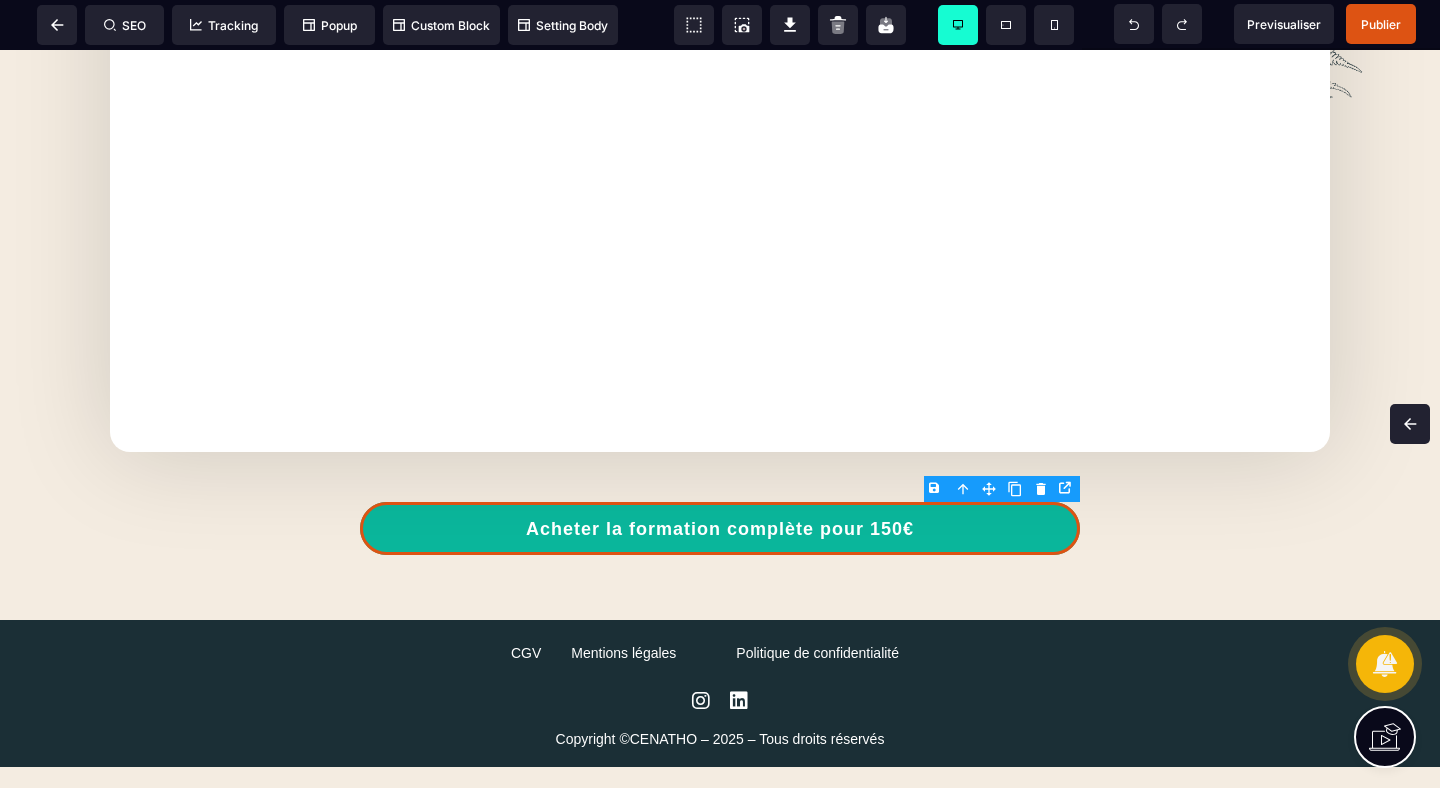click at bounding box center (1410, 424) 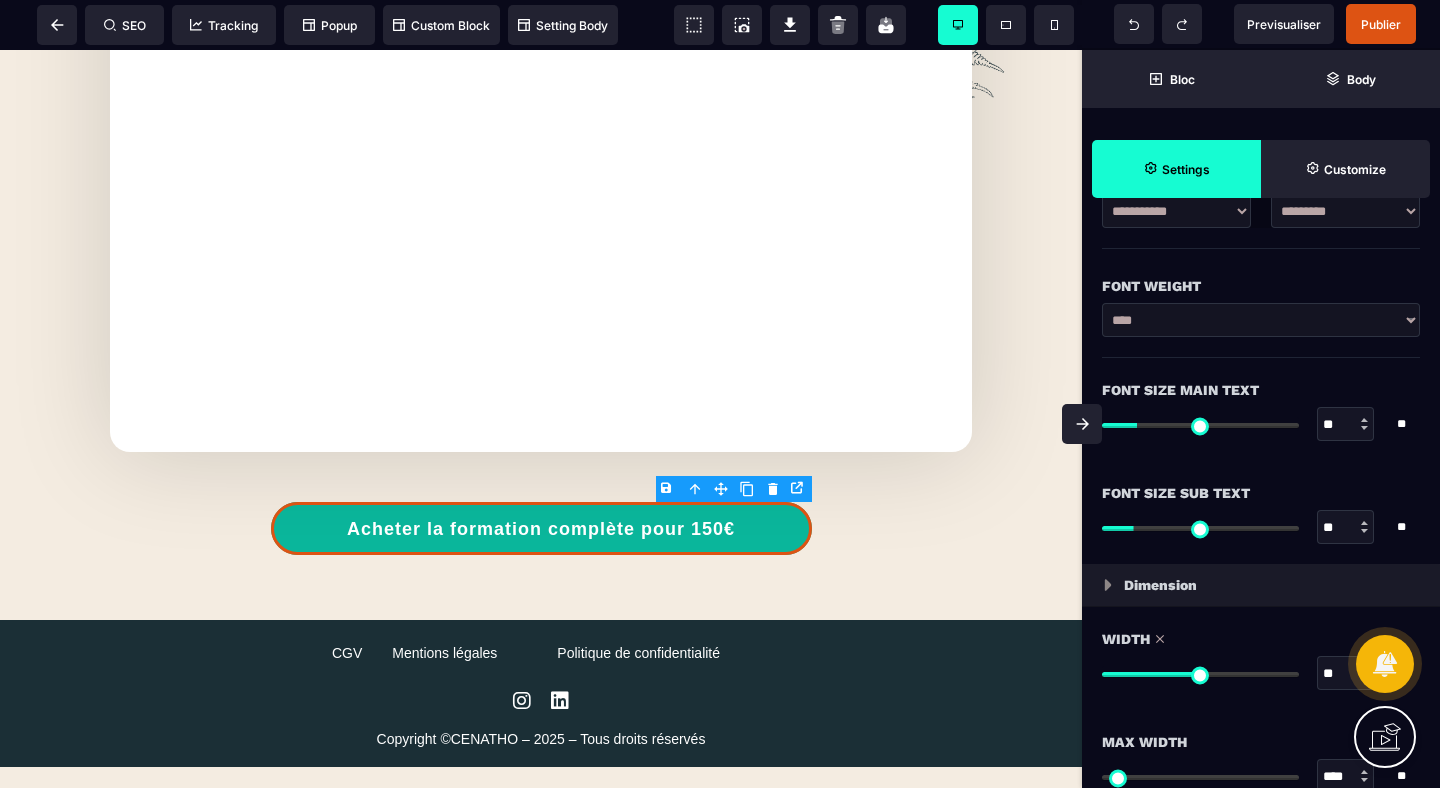 scroll, scrollTop: 1139, scrollLeft: 0, axis: vertical 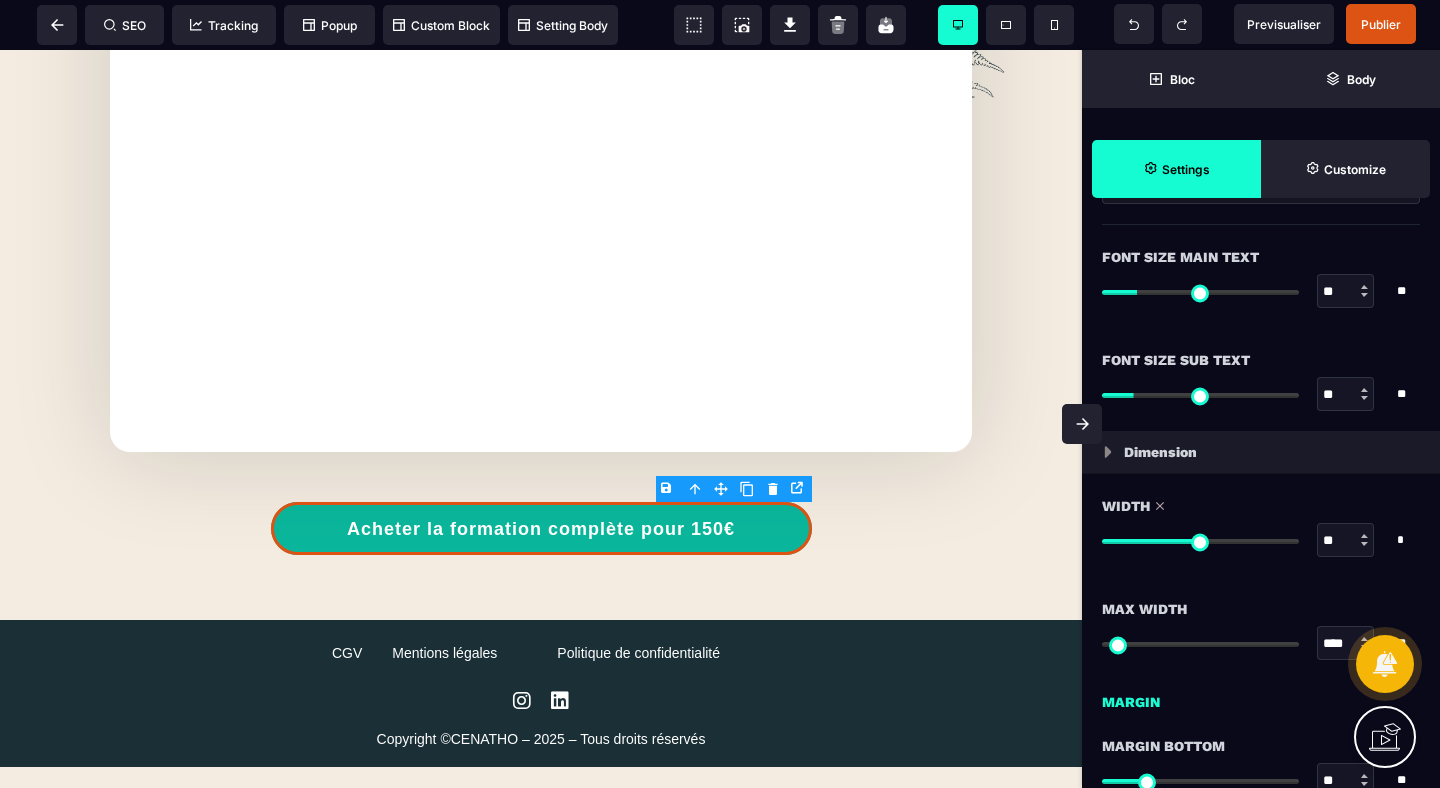 type on "**" 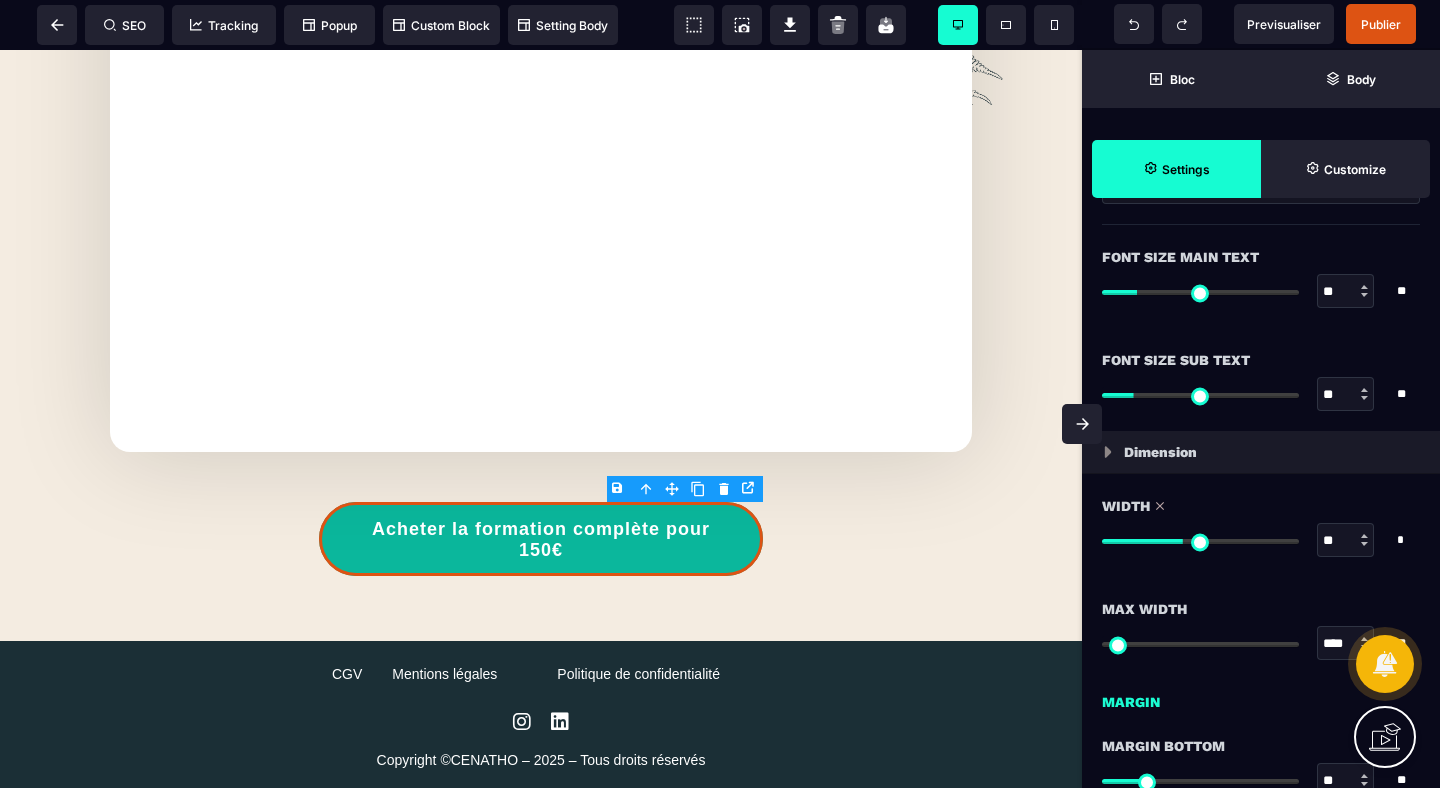 type on "**" 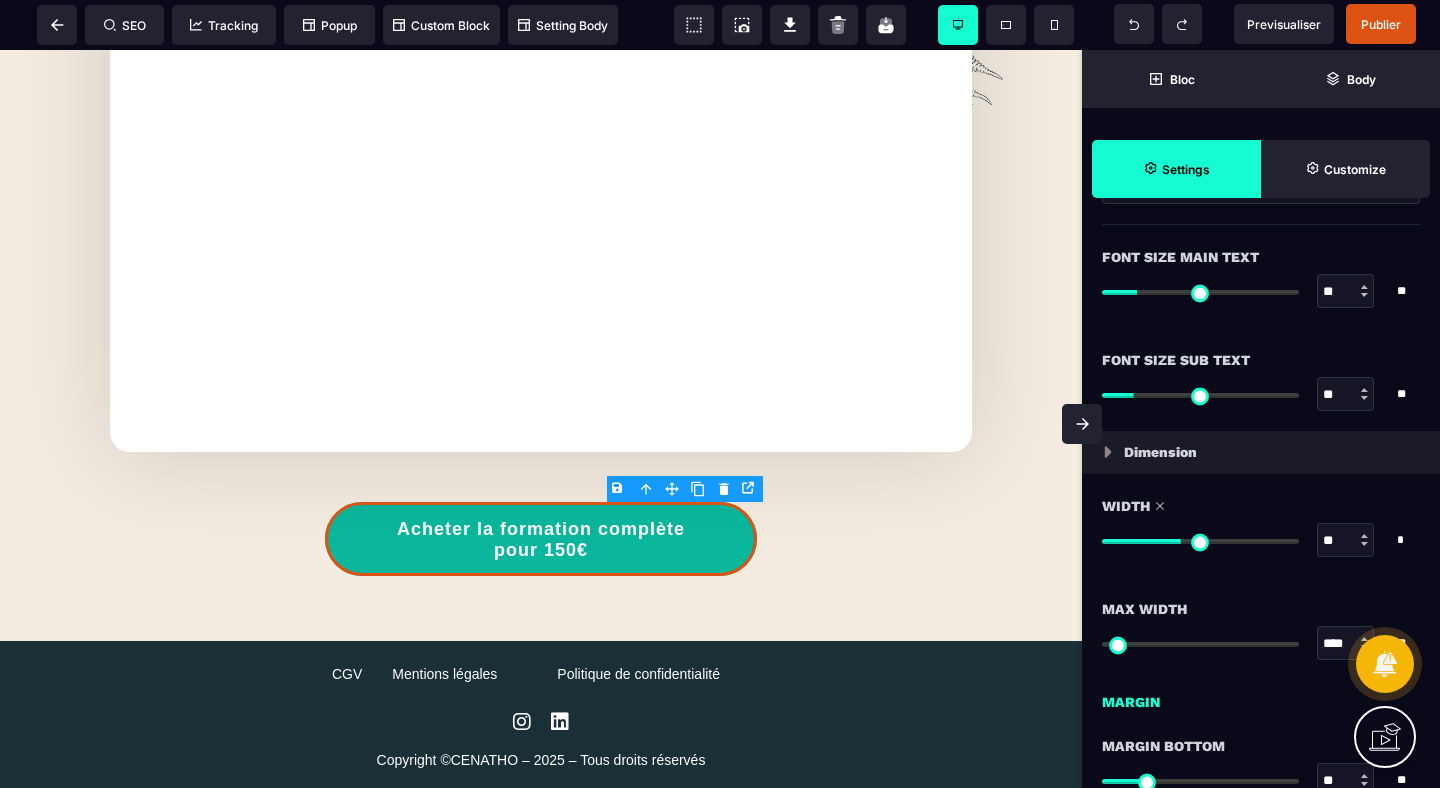click at bounding box center (1200, 541) 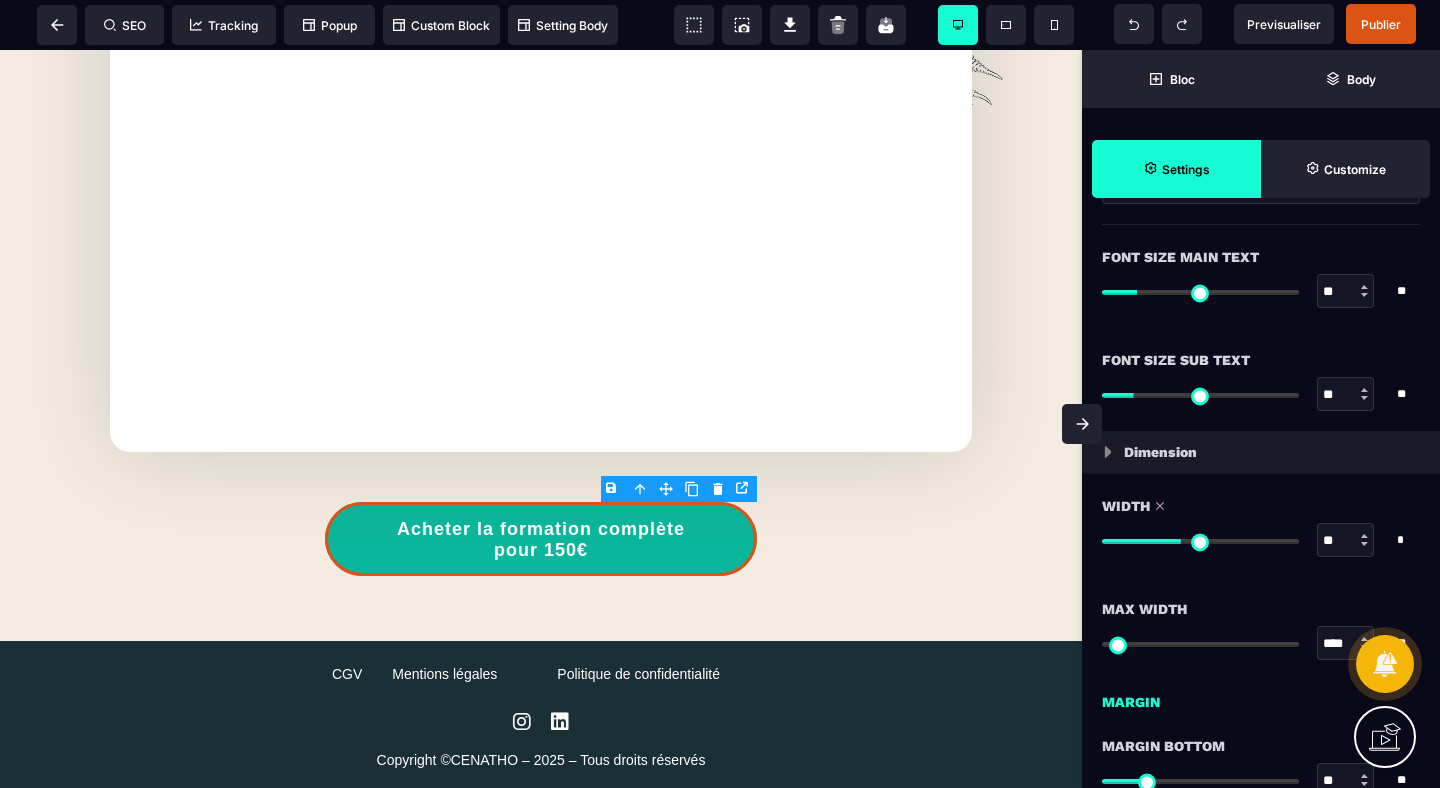 click at bounding box center (1082, 424) 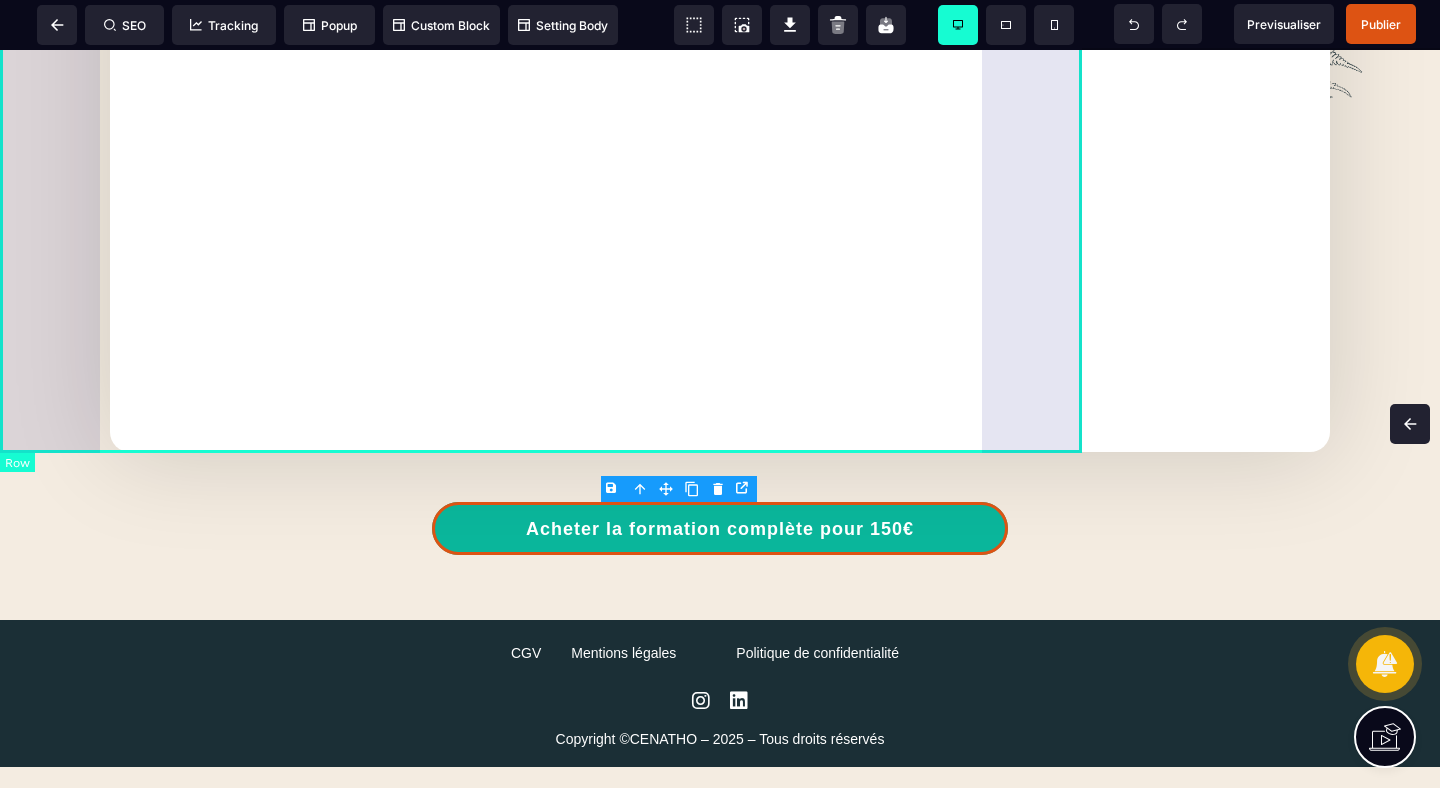 scroll, scrollTop: 0, scrollLeft: 0, axis: both 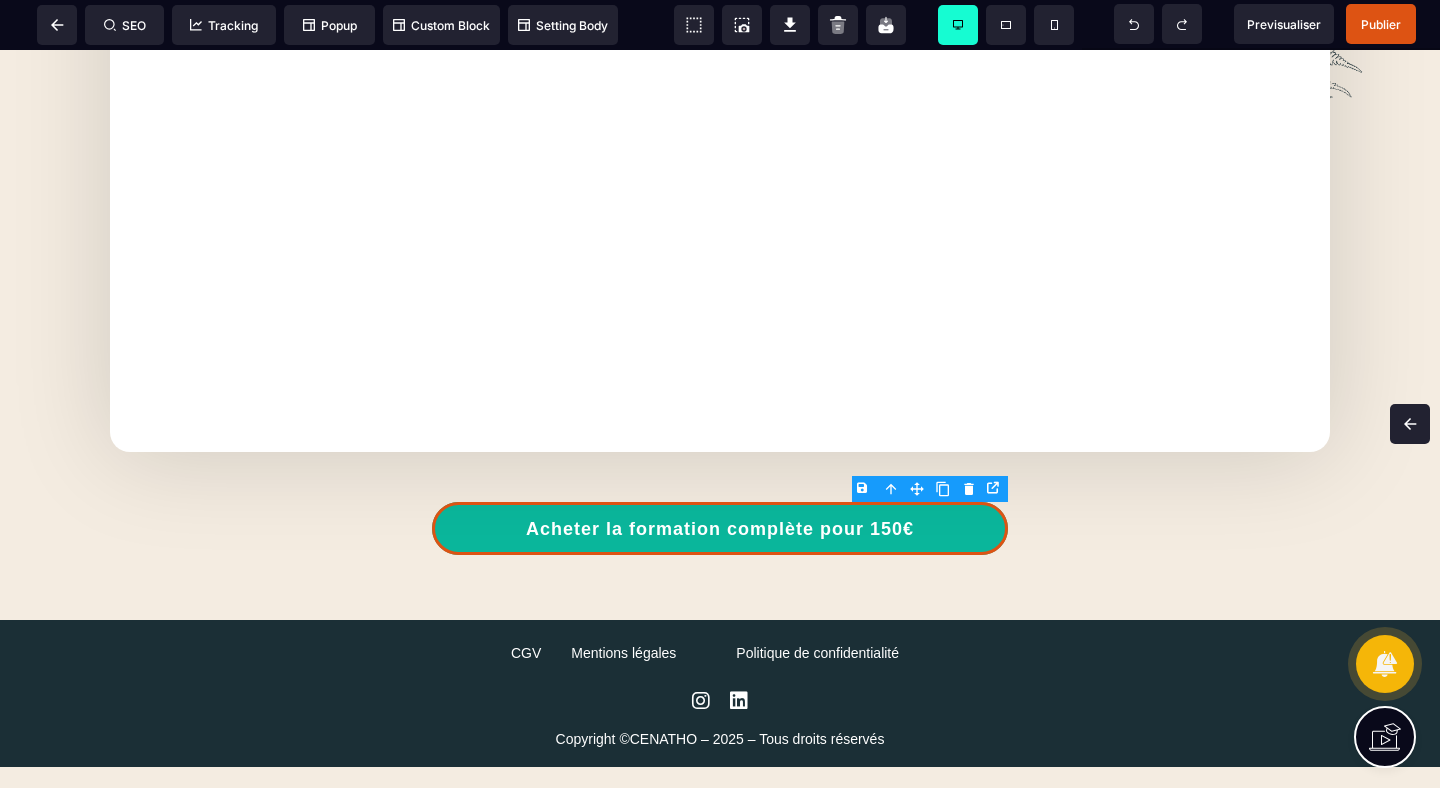 click 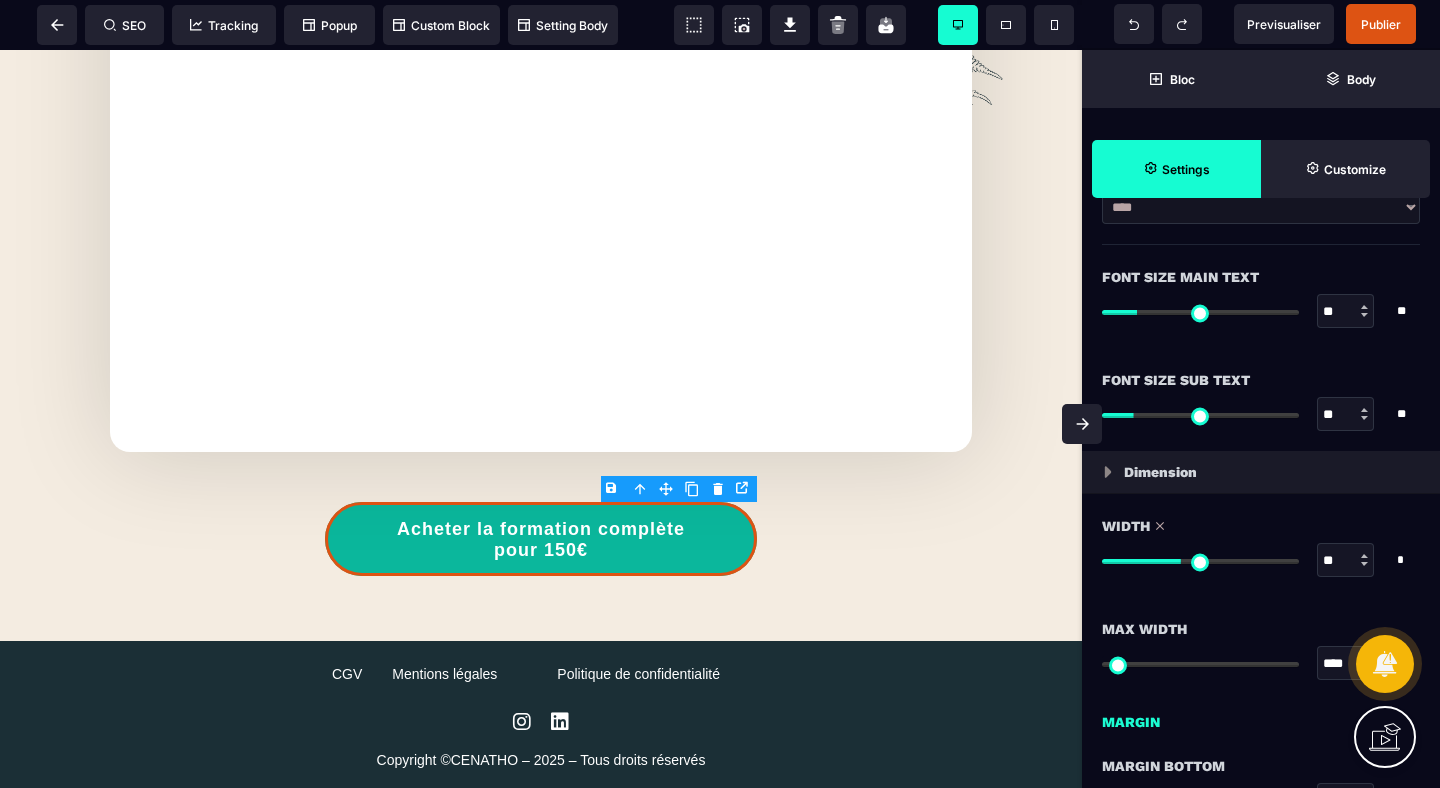 scroll, scrollTop: 1136, scrollLeft: 0, axis: vertical 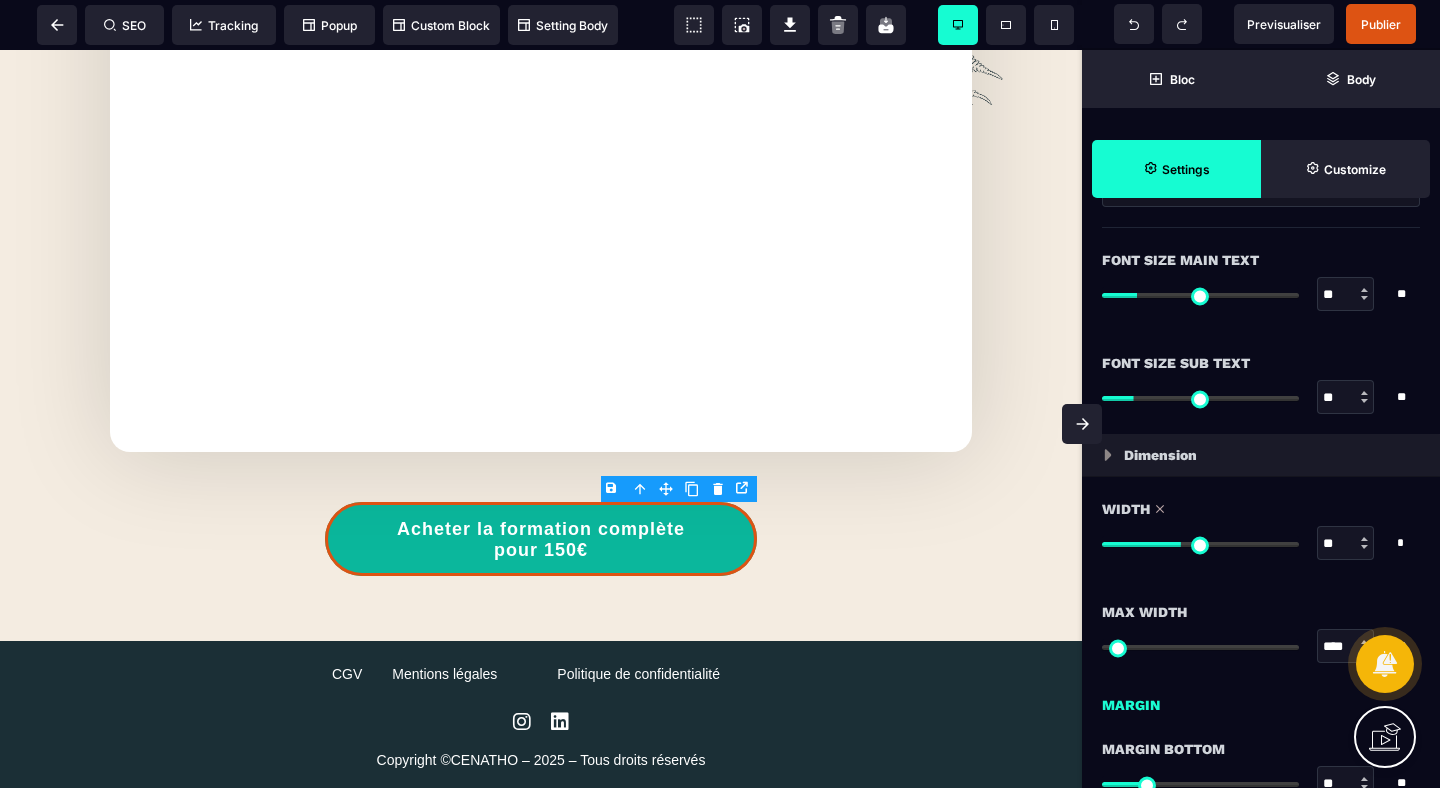 type on "**" 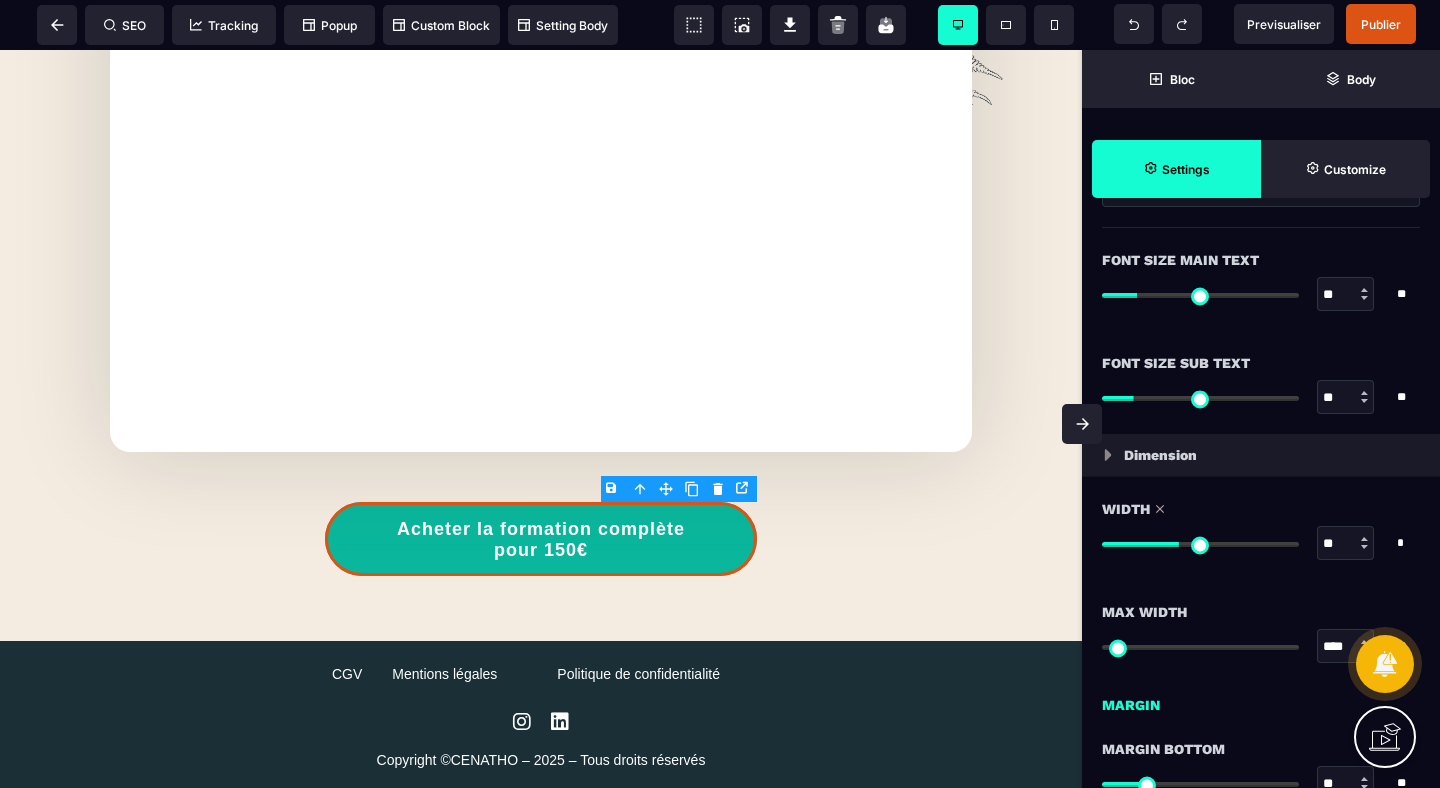 click at bounding box center [1200, 544] 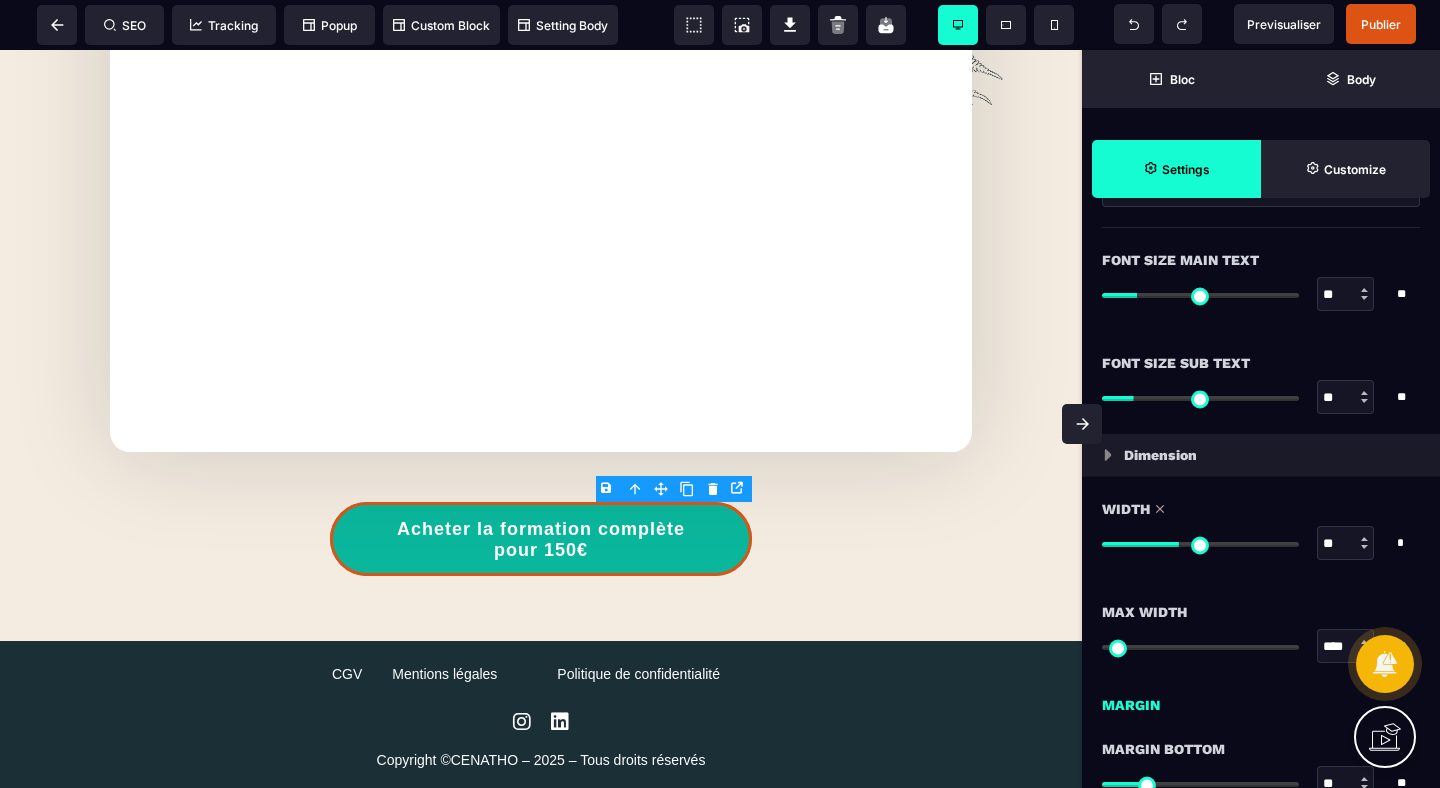 type on "**" 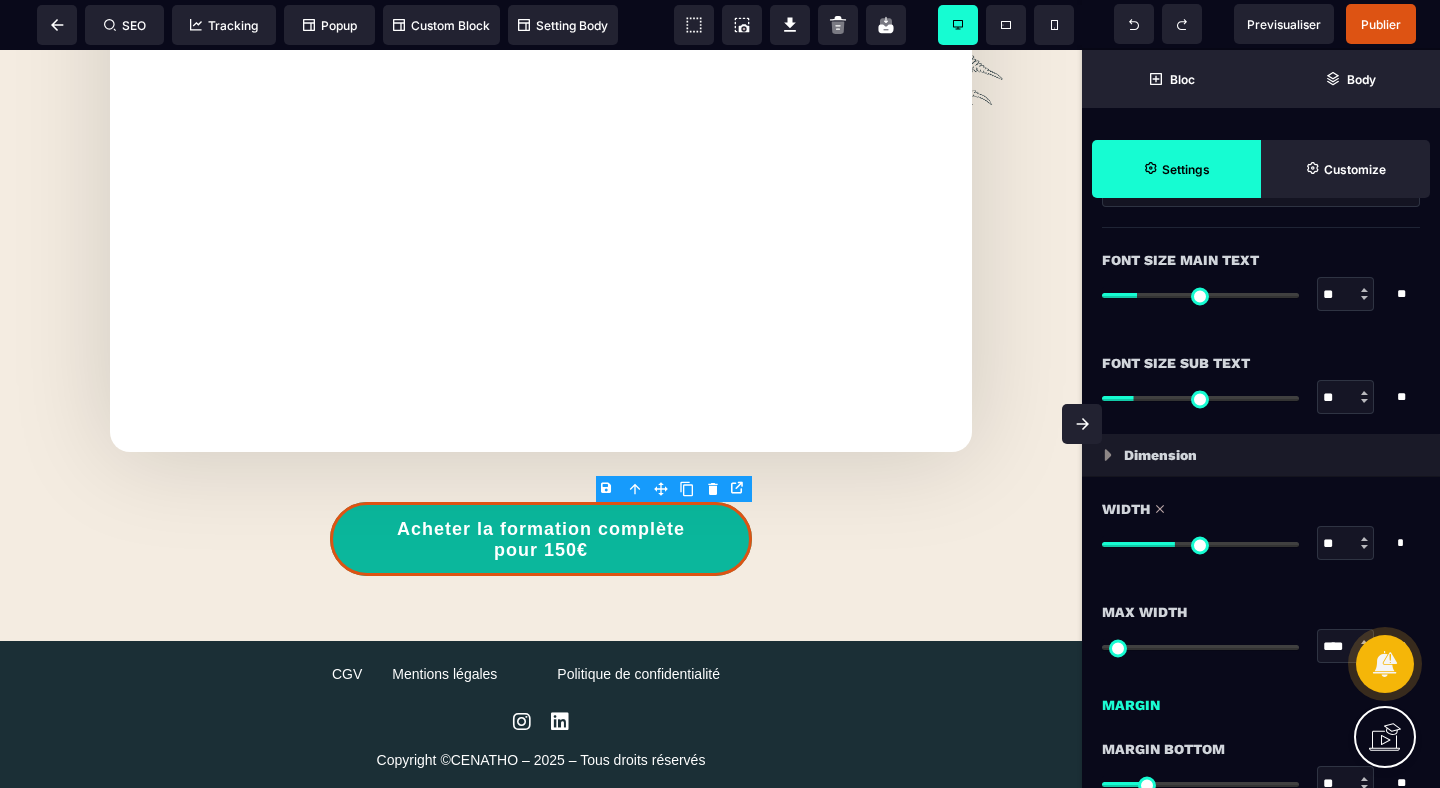 click at bounding box center (1200, 544) 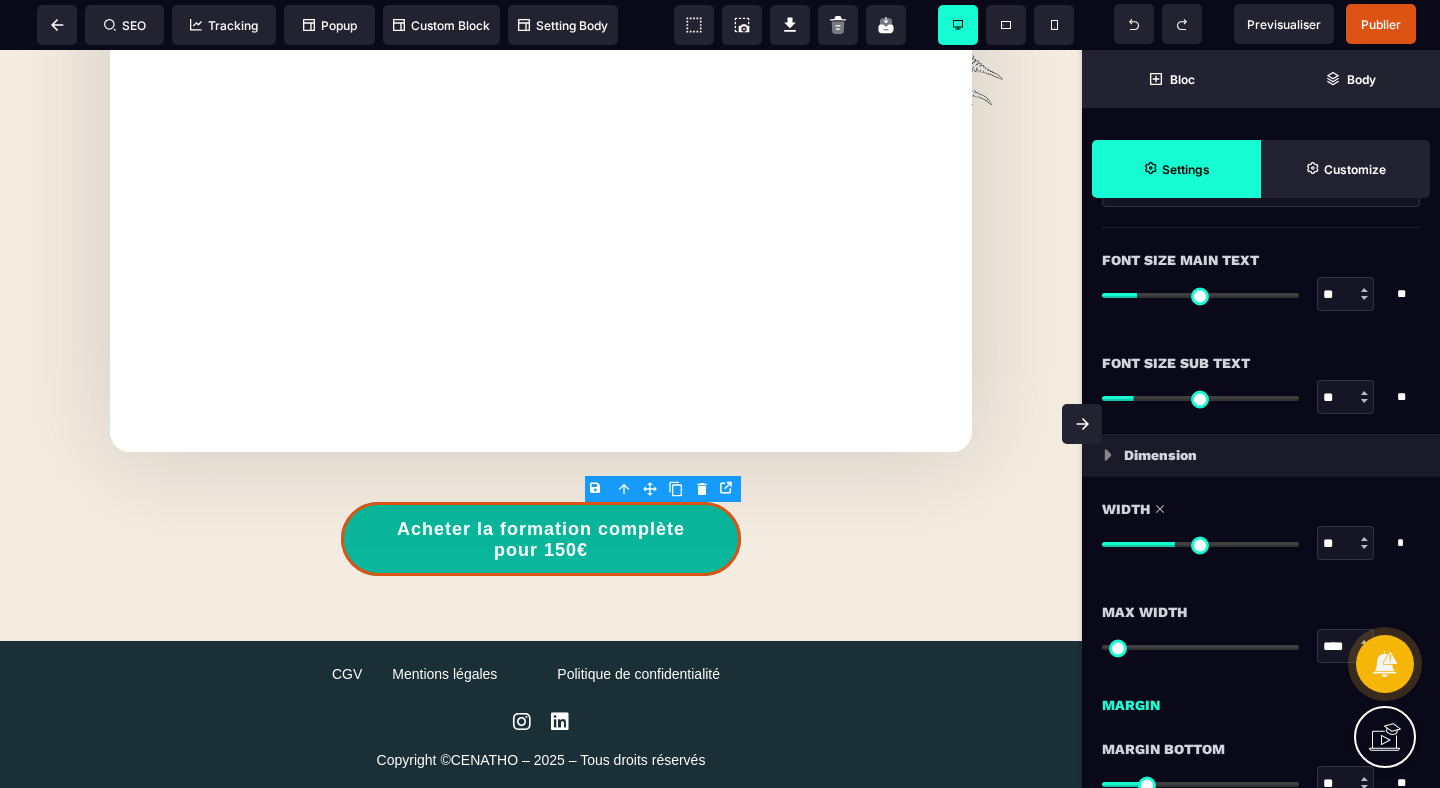 click at bounding box center [1082, 424] 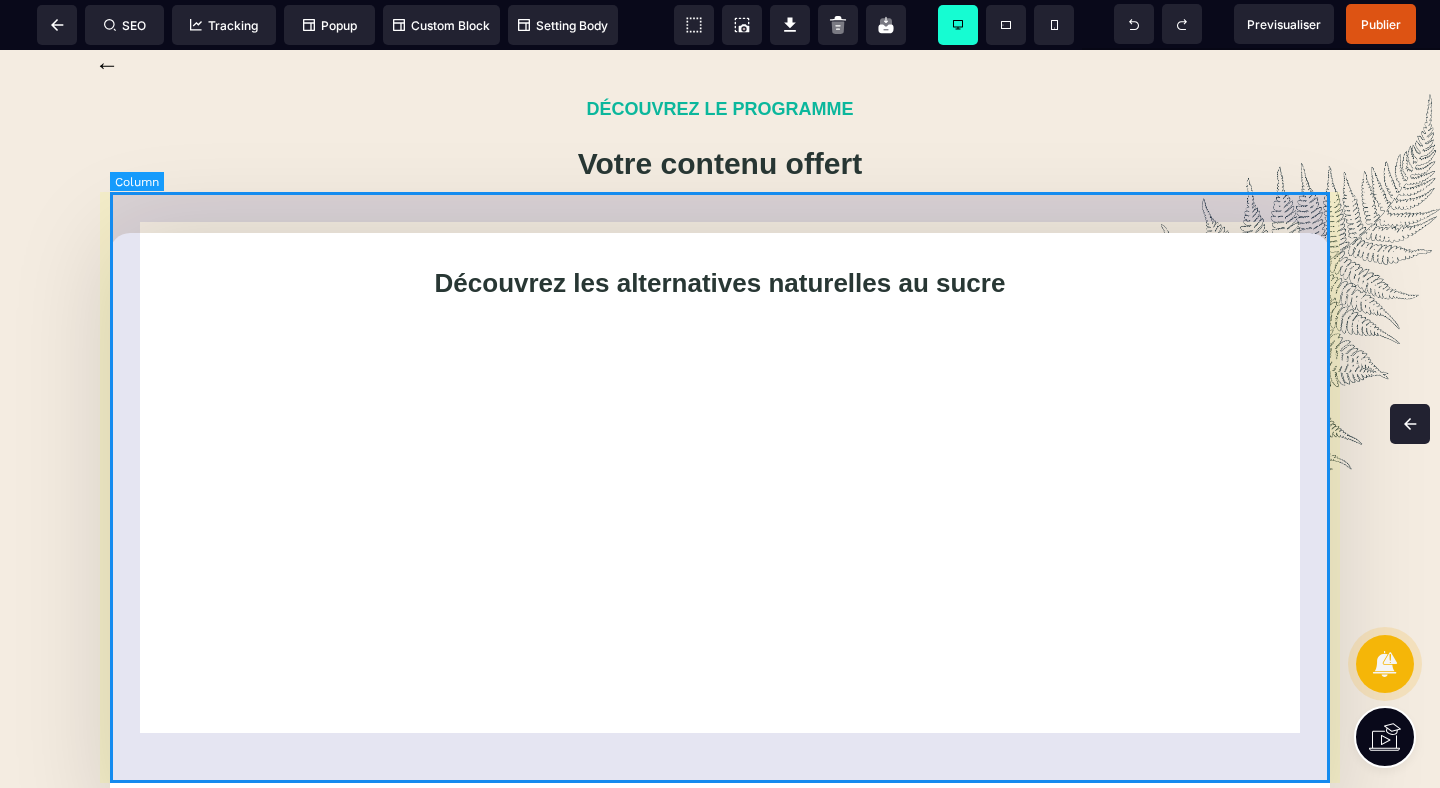 scroll, scrollTop: 0, scrollLeft: 0, axis: both 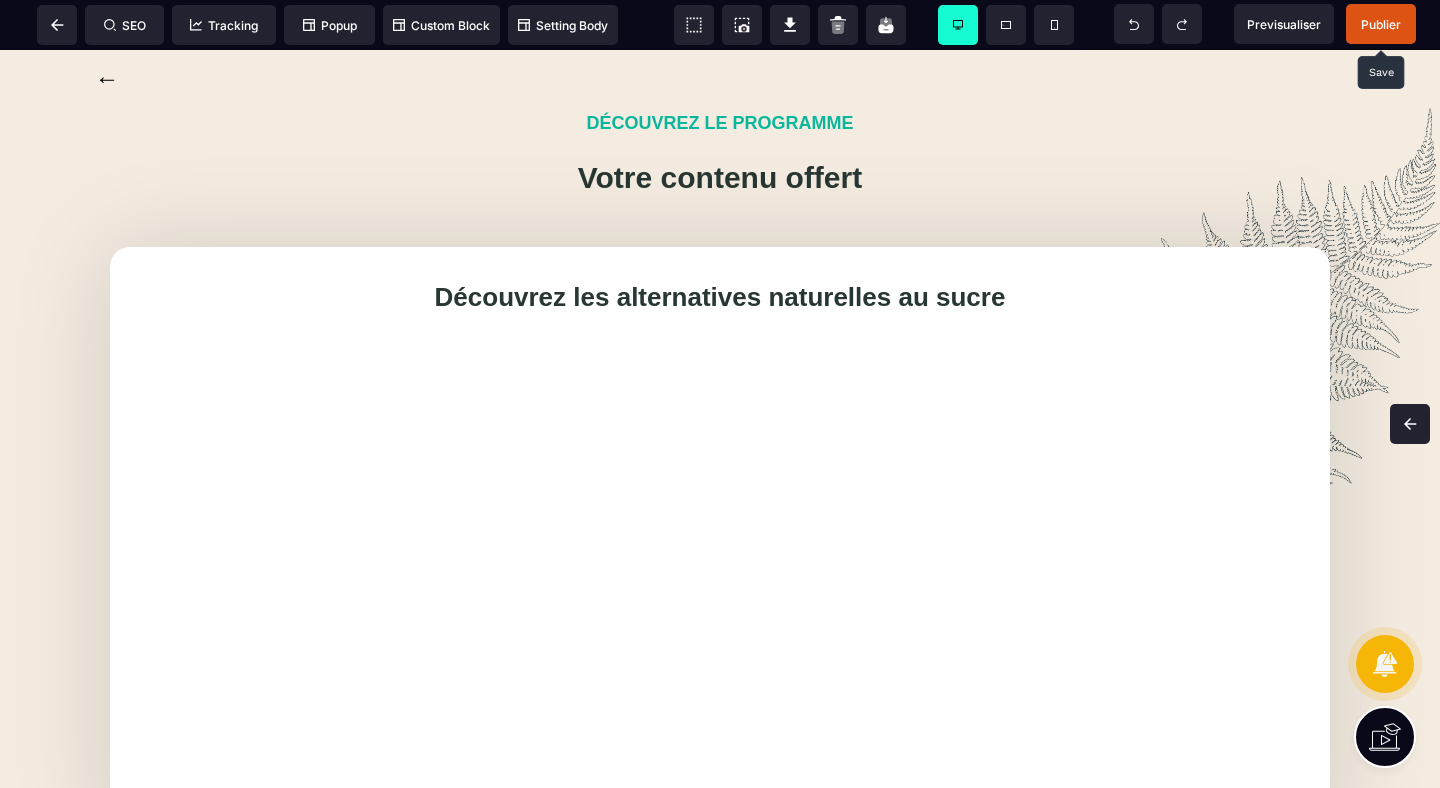 click on "Publier" at bounding box center (1381, 24) 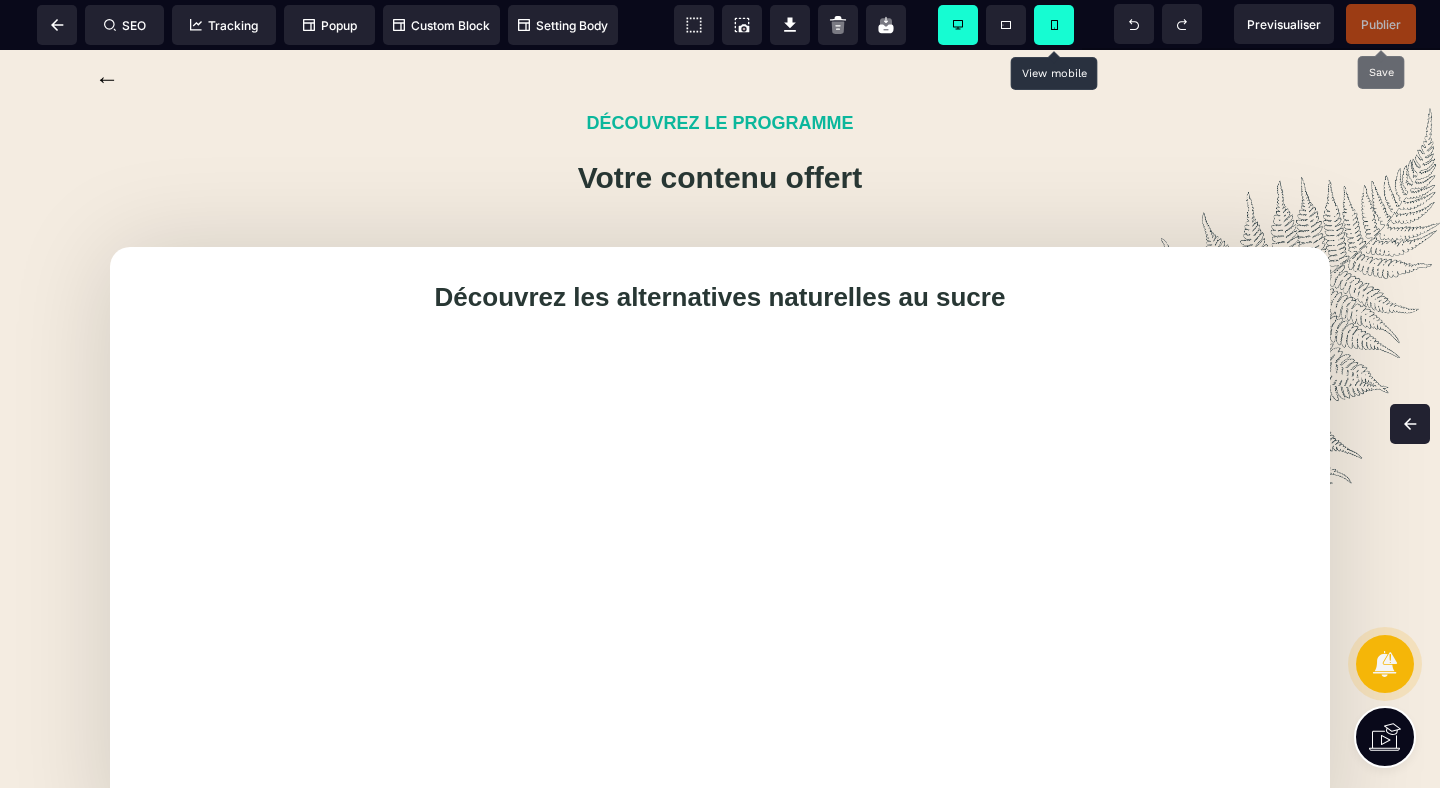 click at bounding box center (1054, 25) 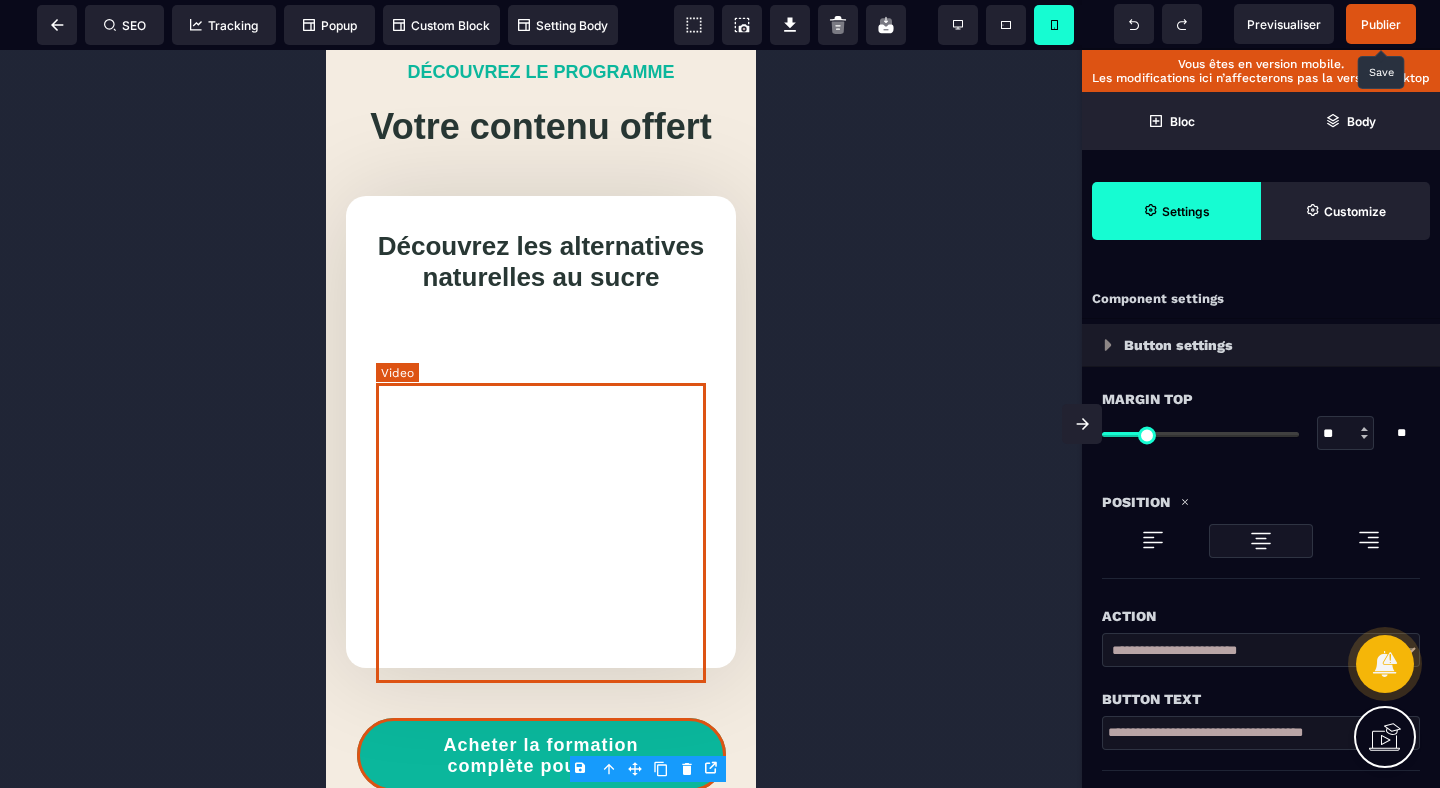 scroll, scrollTop: 0, scrollLeft: 0, axis: both 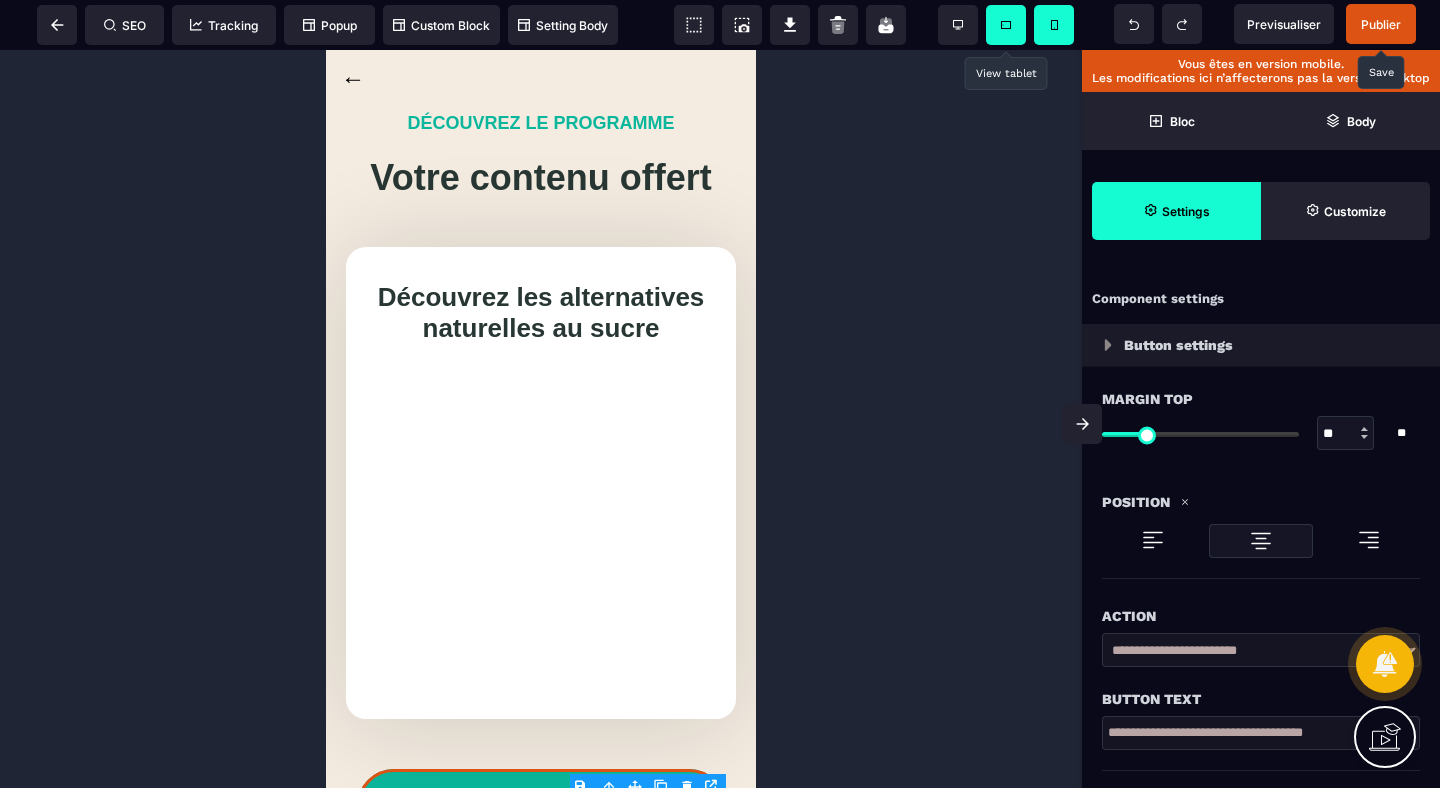 click at bounding box center (1006, 25) 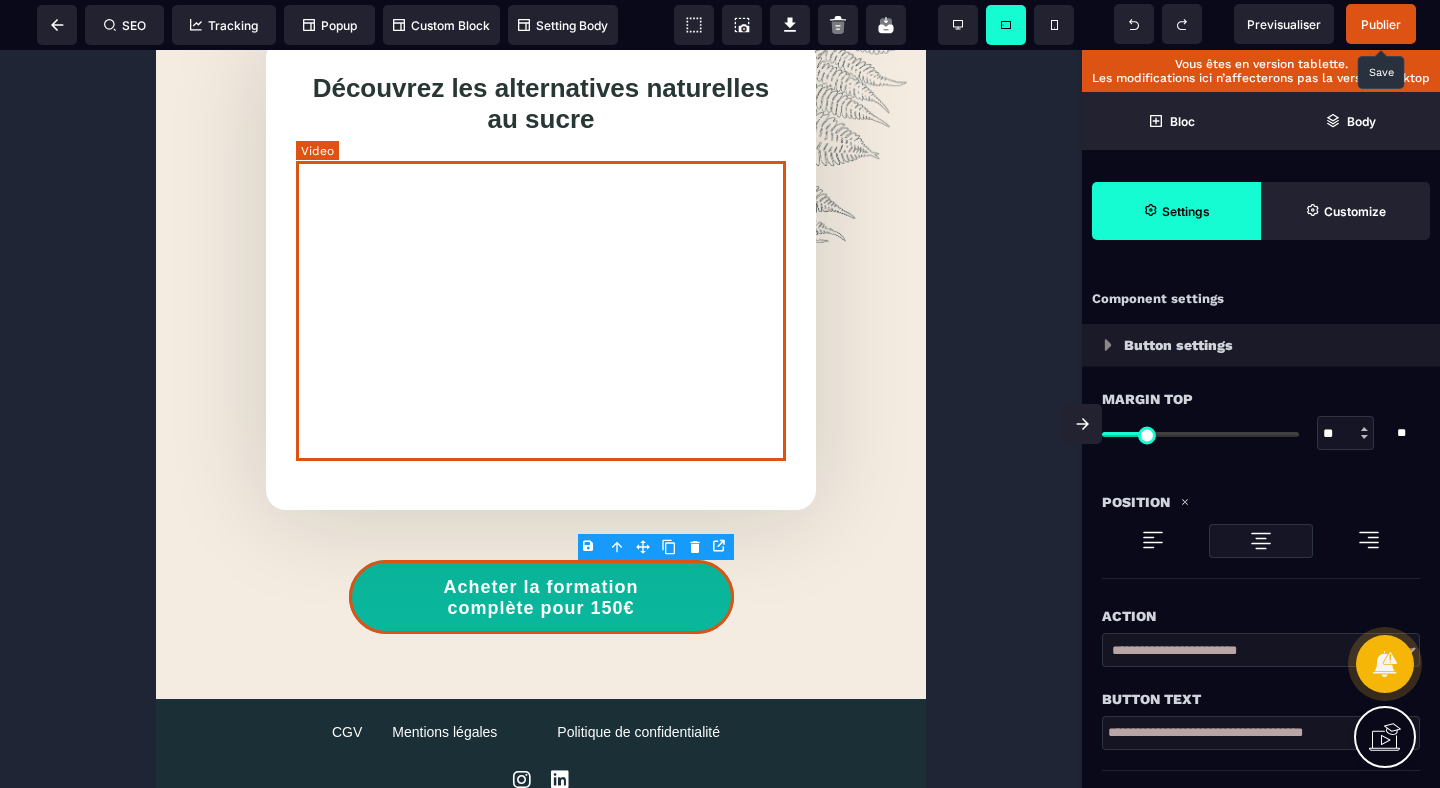 scroll, scrollTop: 202, scrollLeft: 0, axis: vertical 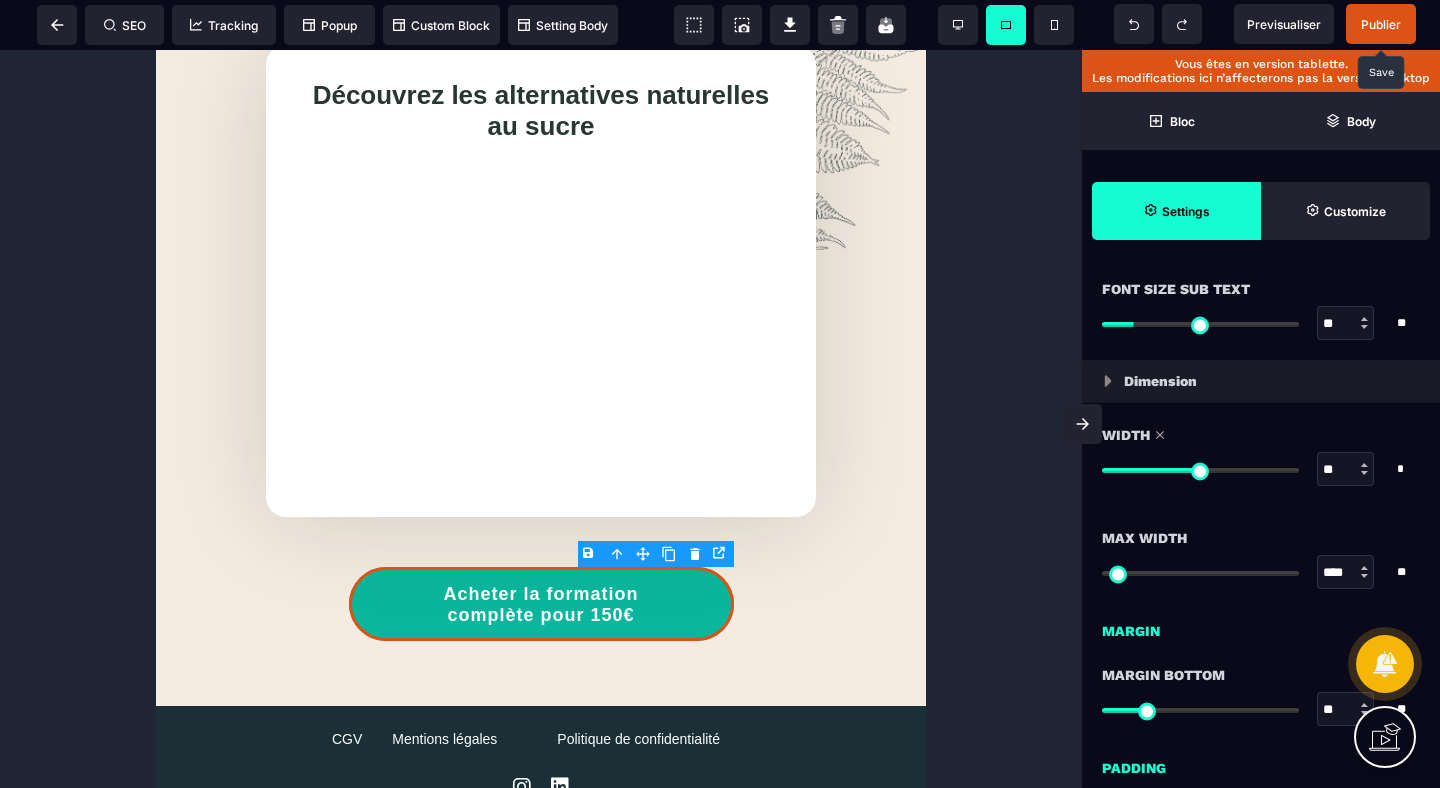 type on "**" 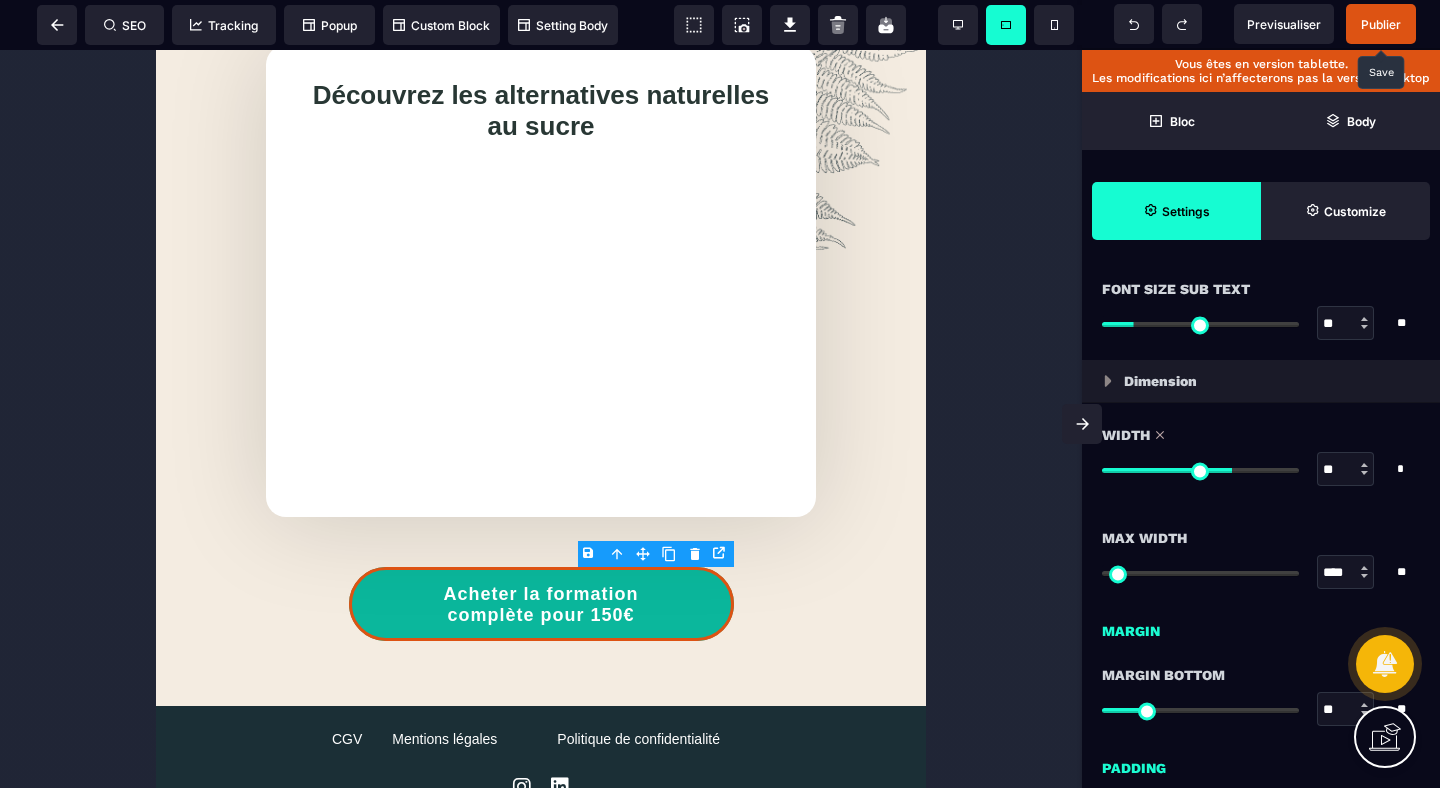 type on "**" 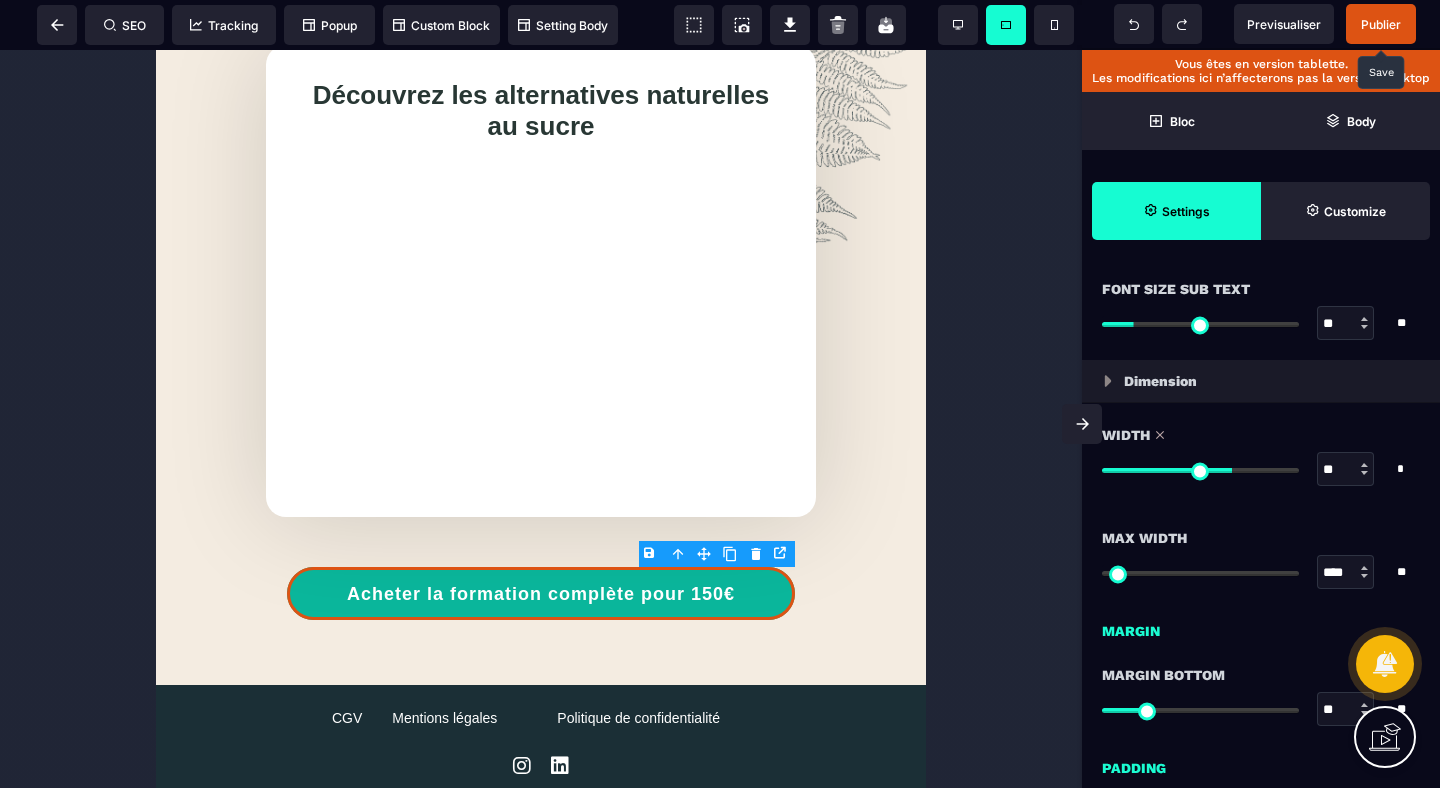 click at bounding box center (1082, 424) 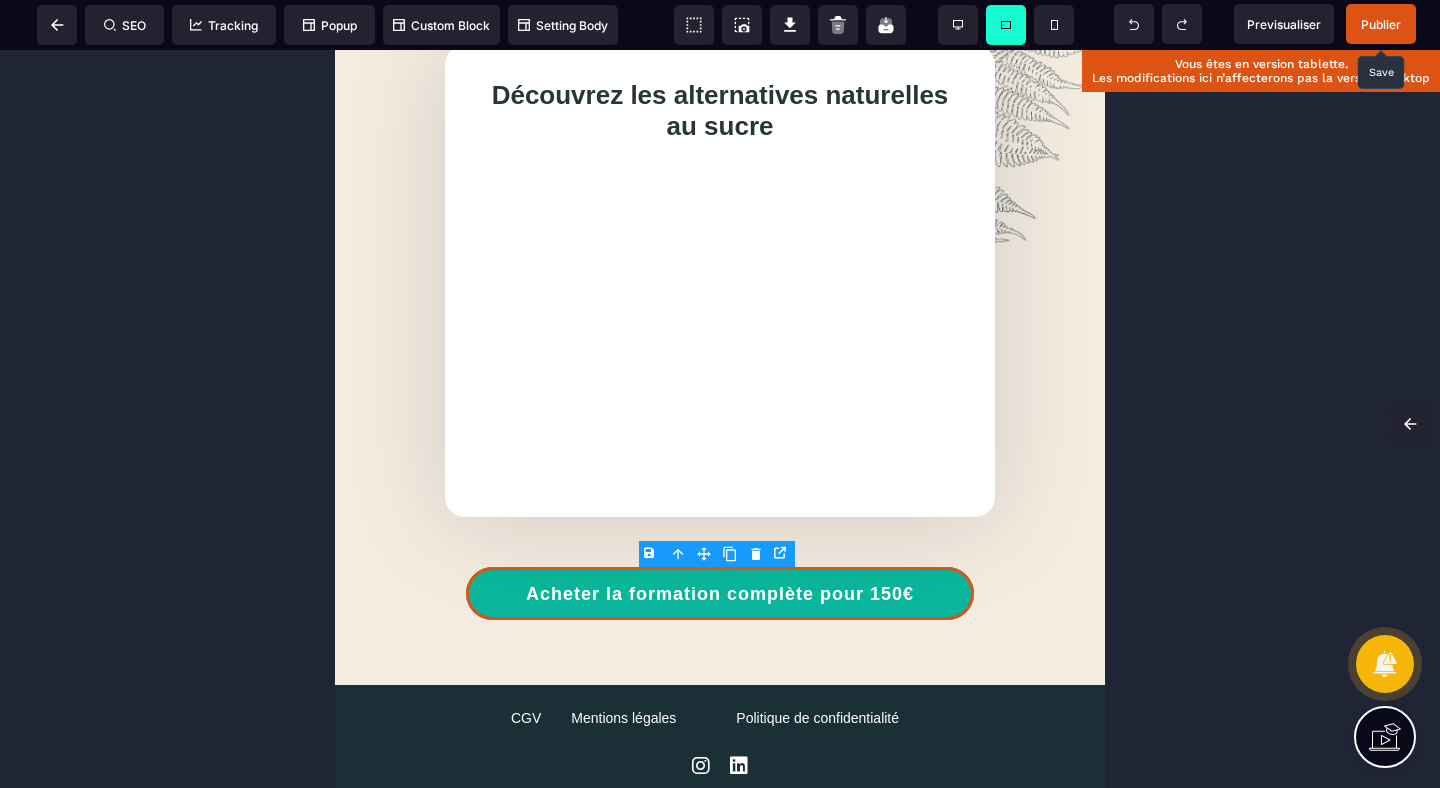click on "Publier" at bounding box center (1381, 24) 